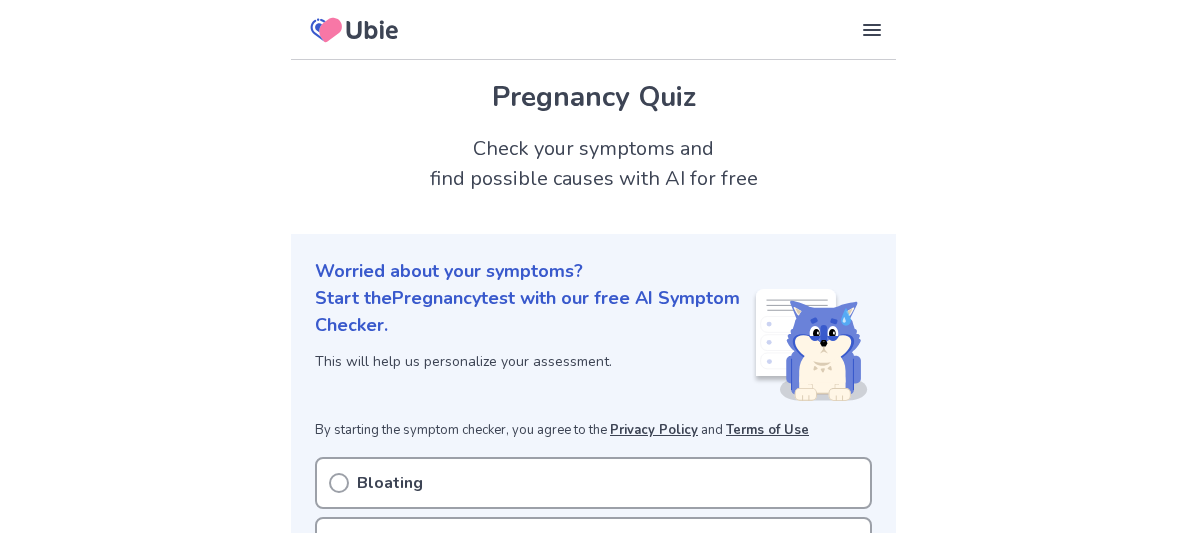 scroll, scrollTop: 156, scrollLeft: 0, axis: vertical 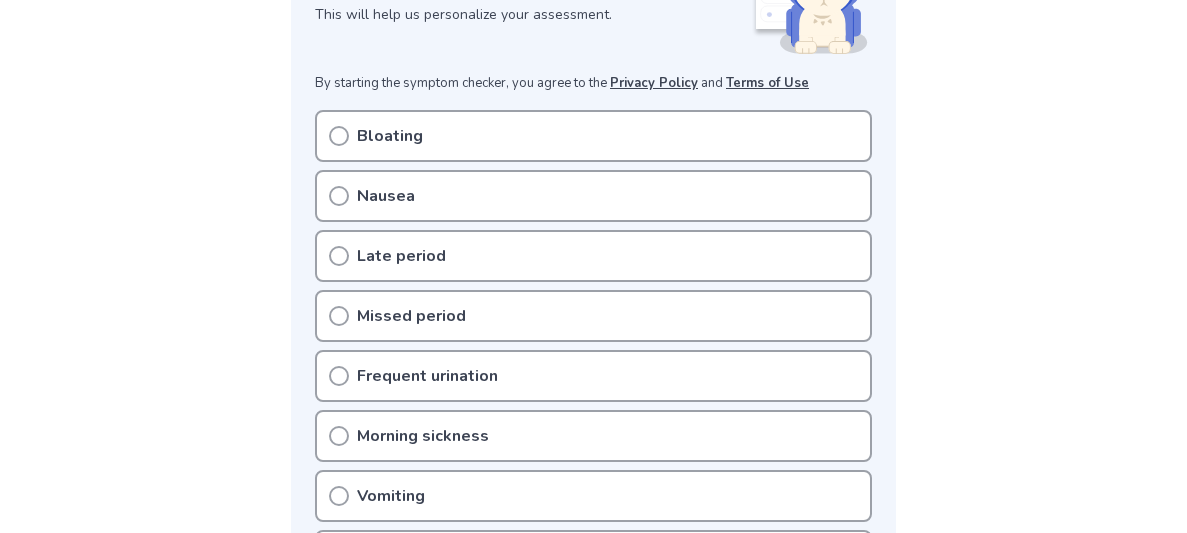 click on "Bloating" at bounding box center [390, 136] 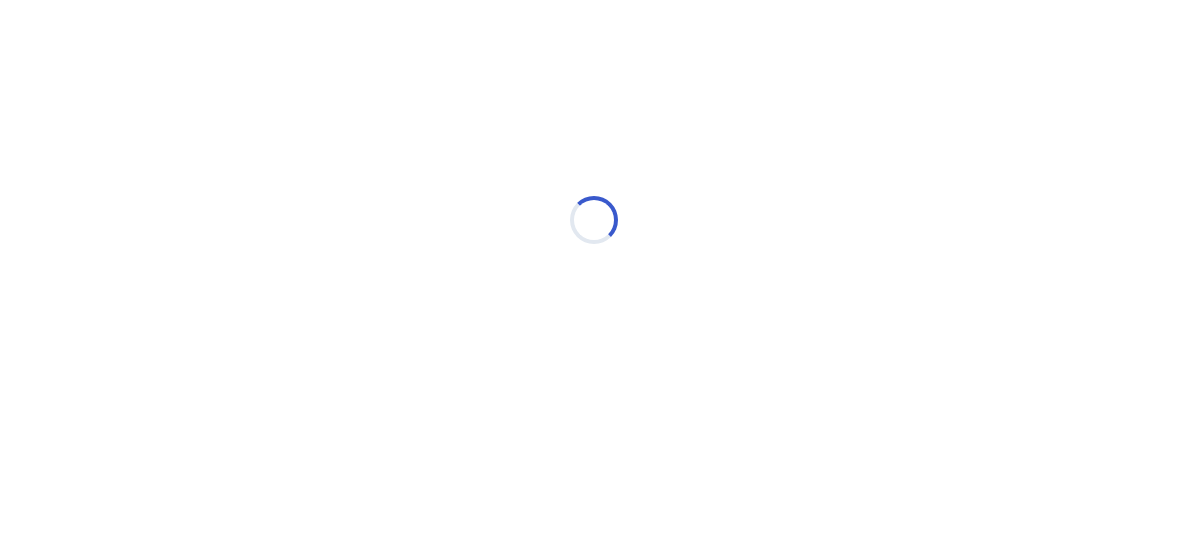 scroll, scrollTop: 0, scrollLeft: 0, axis: both 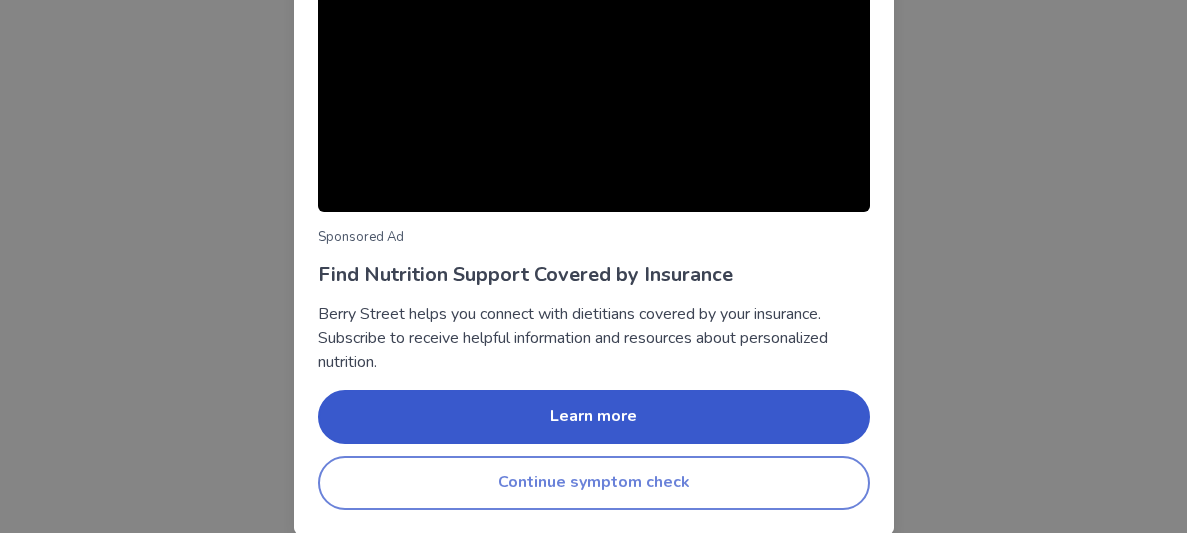 click on "Continue symptom check" at bounding box center (594, 483) 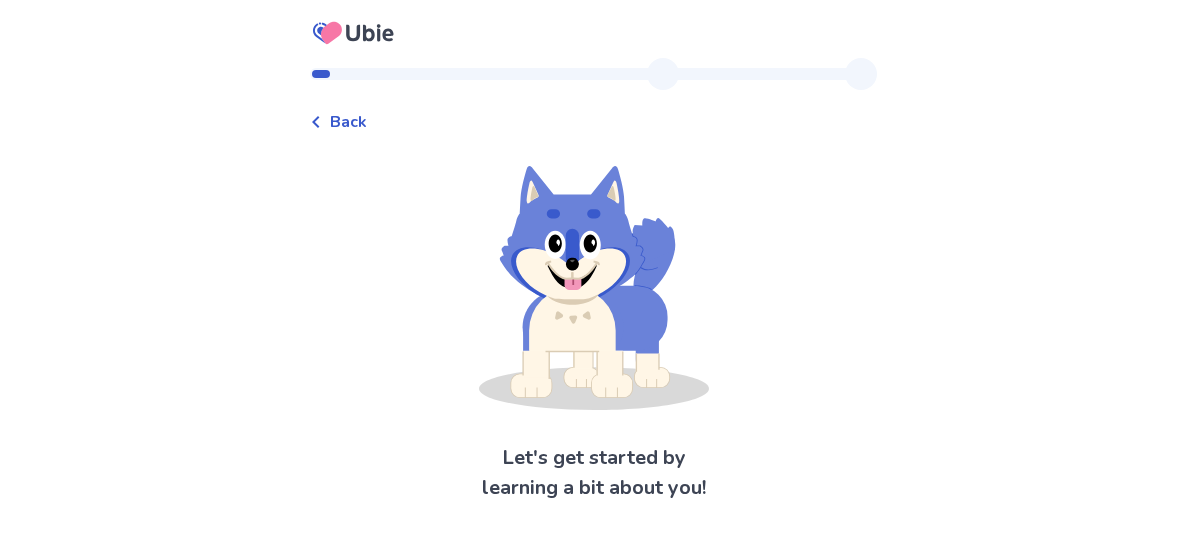 scroll, scrollTop: 56, scrollLeft: 0, axis: vertical 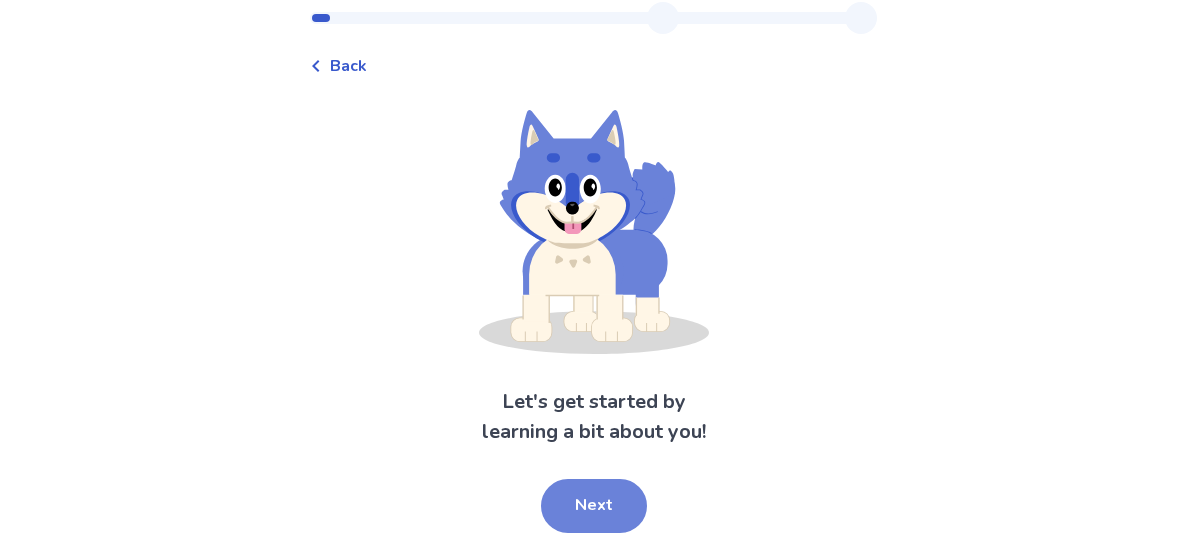 click on "Next" at bounding box center (594, 506) 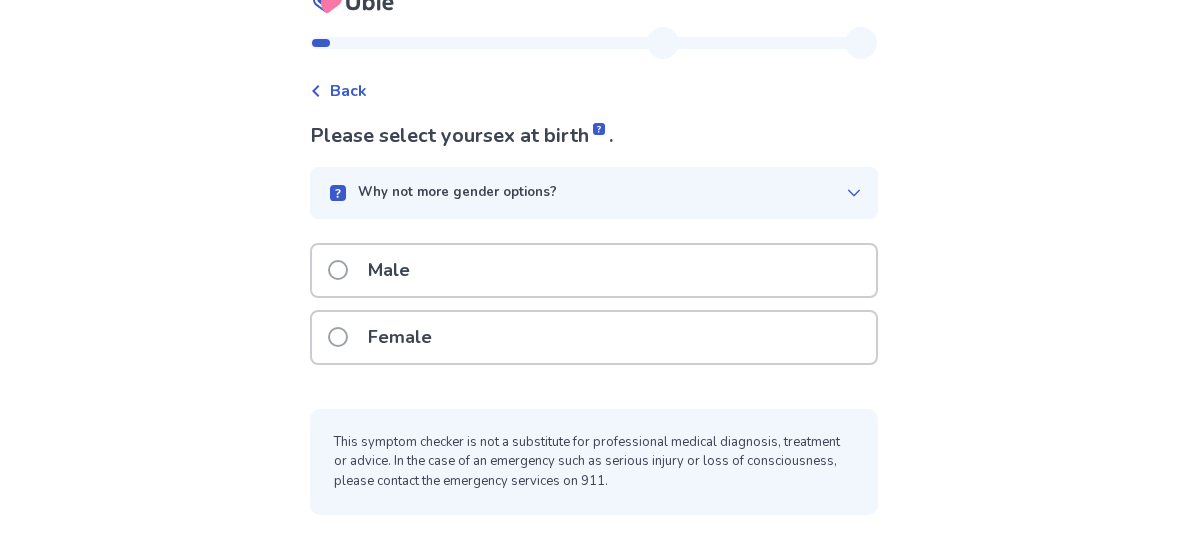 scroll, scrollTop: 30, scrollLeft: 0, axis: vertical 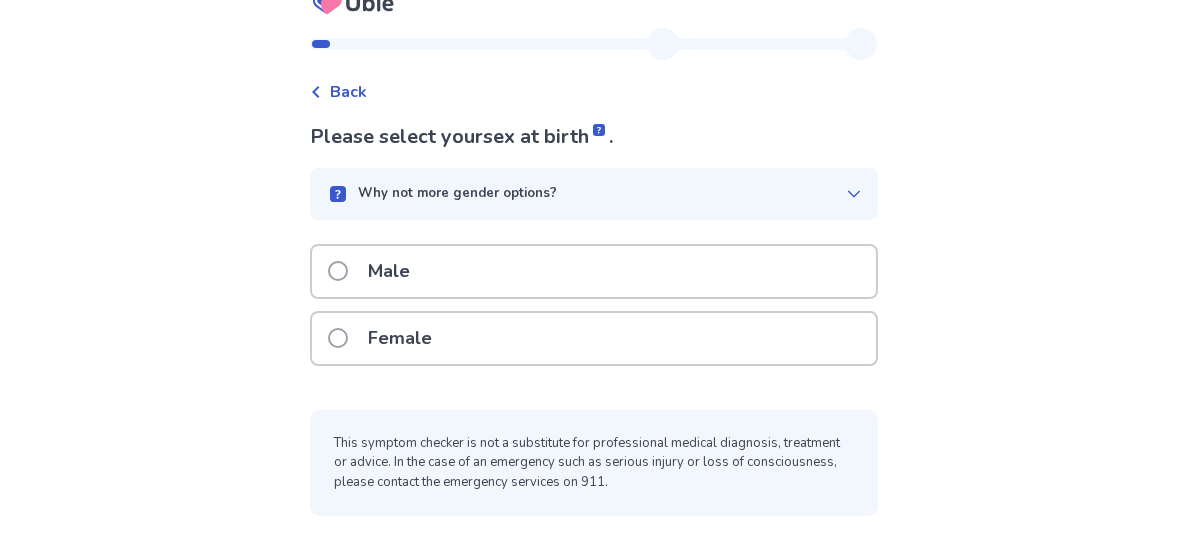 click on "Female" at bounding box center (400, 338) 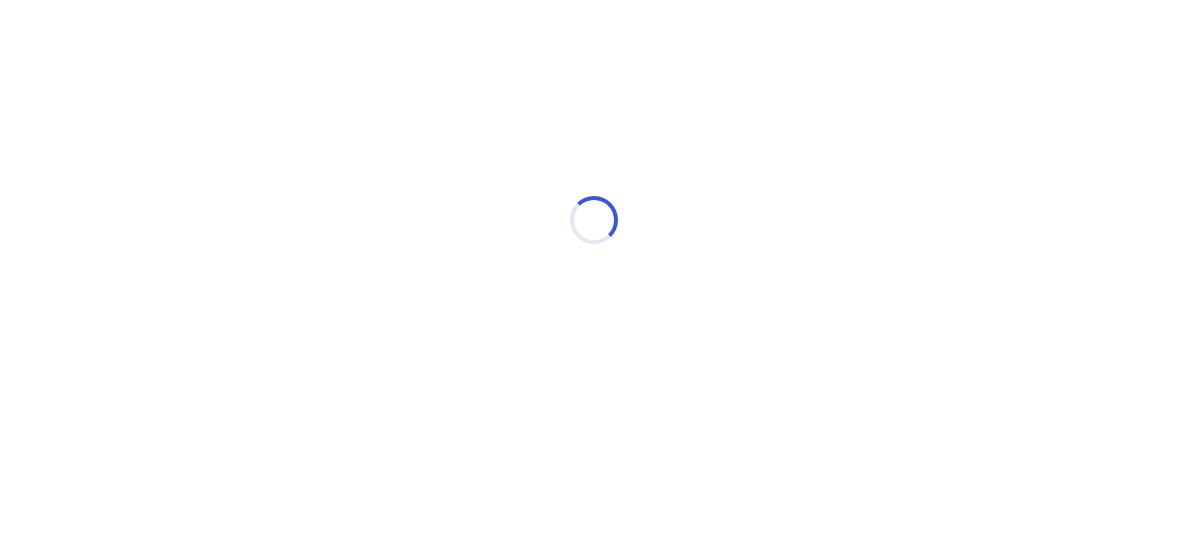 scroll, scrollTop: 0, scrollLeft: 0, axis: both 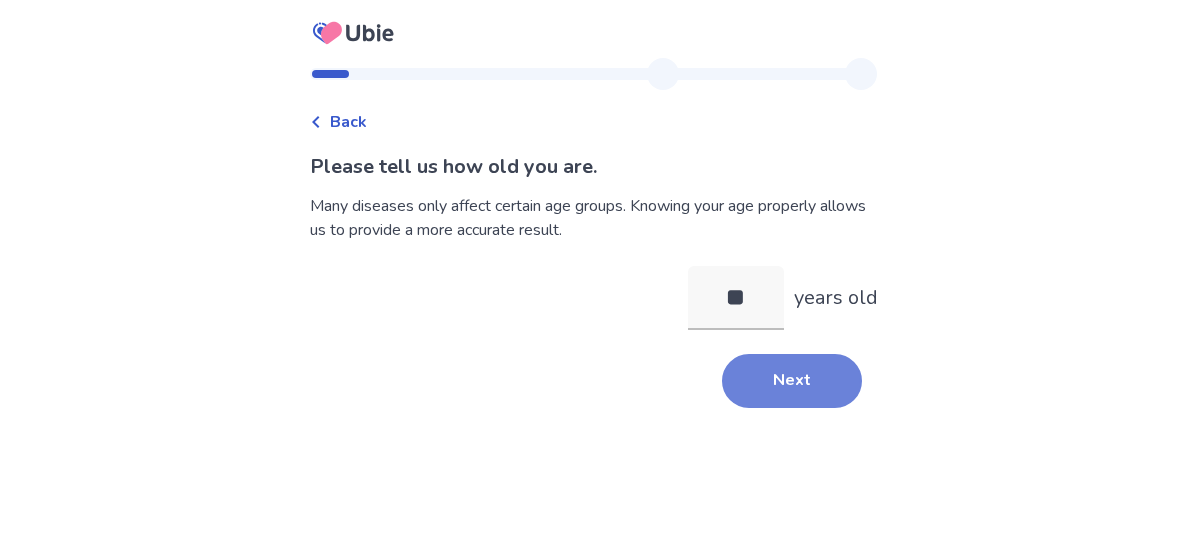 click on "Next" at bounding box center (792, 381) 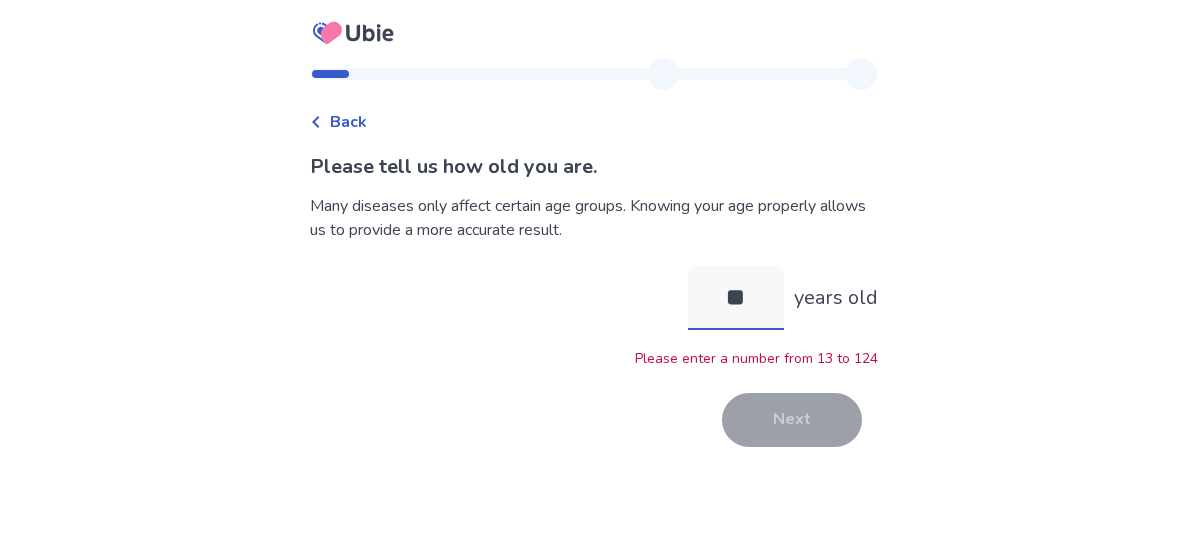 click on "**" at bounding box center [736, 298] 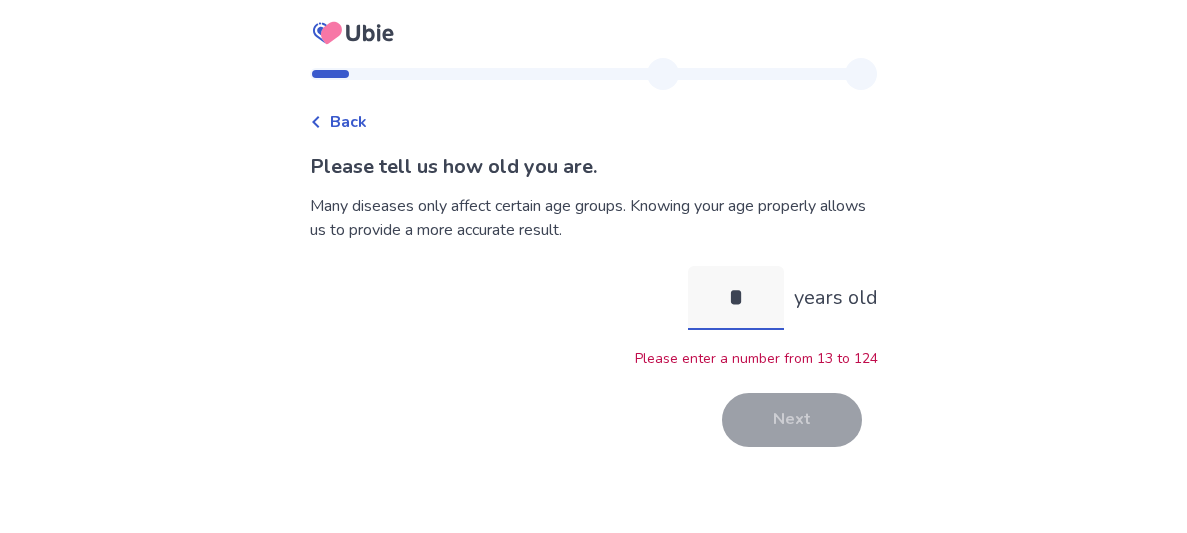 type on "**" 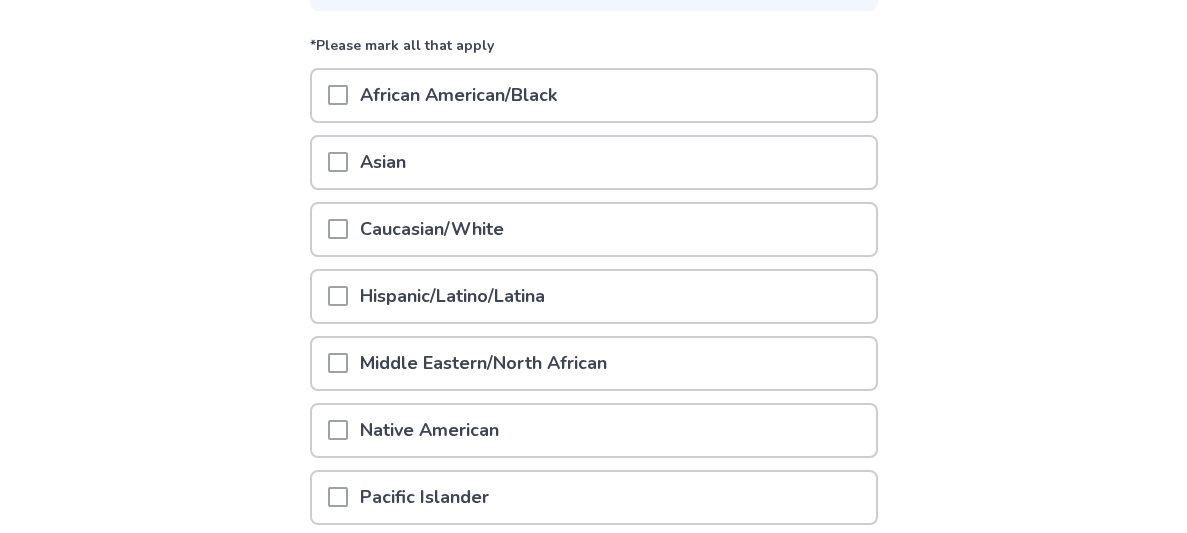 scroll, scrollTop: 240, scrollLeft: 0, axis: vertical 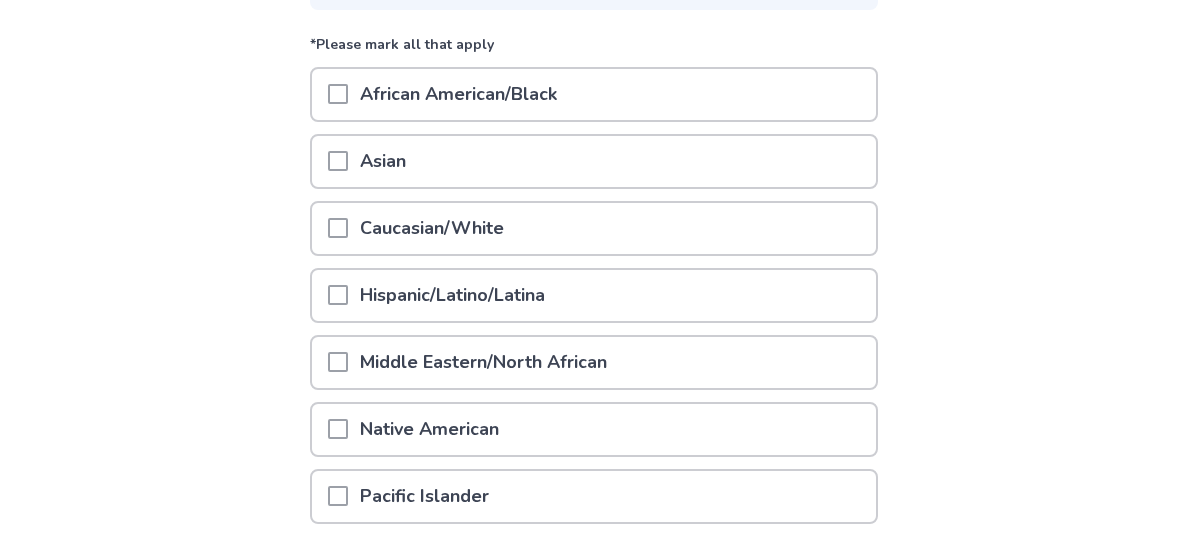 click on "Native American" at bounding box center (594, 429) 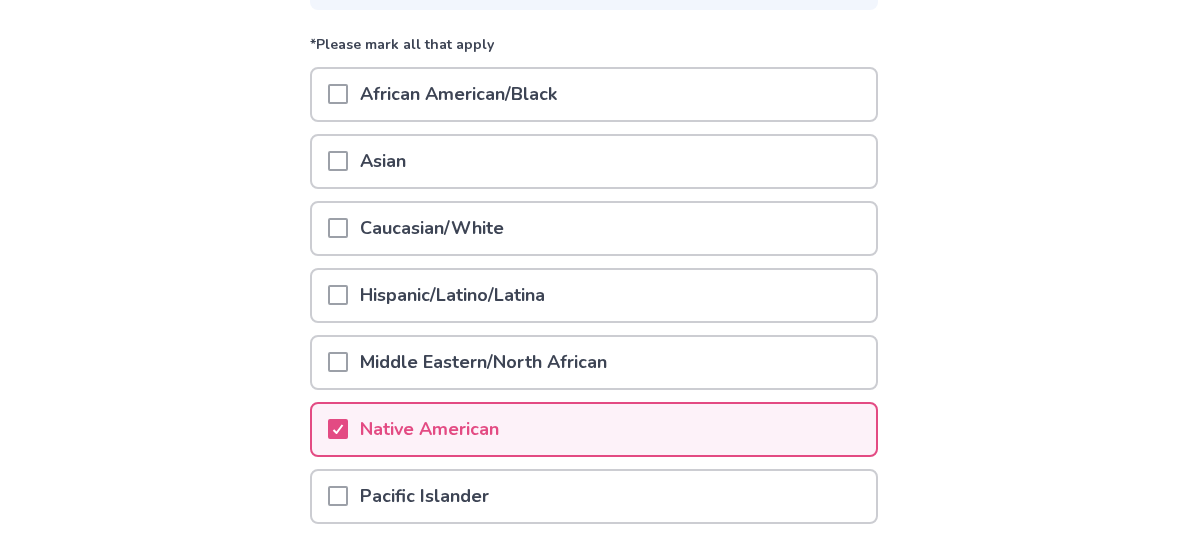 scroll, scrollTop: 470, scrollLeft: 0, axis: vertical 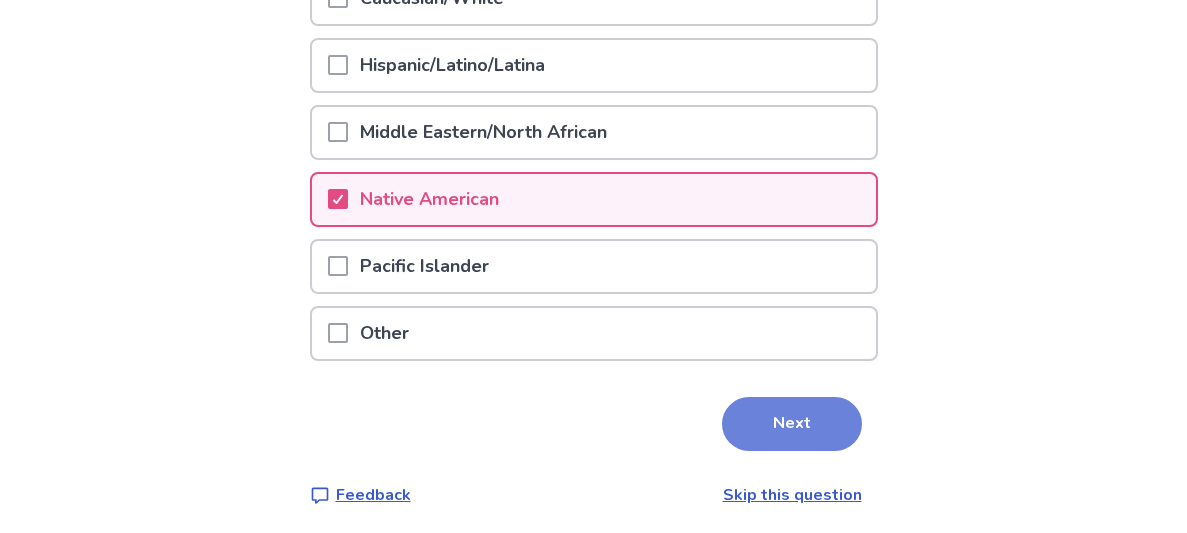click on "Next" at bounding box center (792, 424) 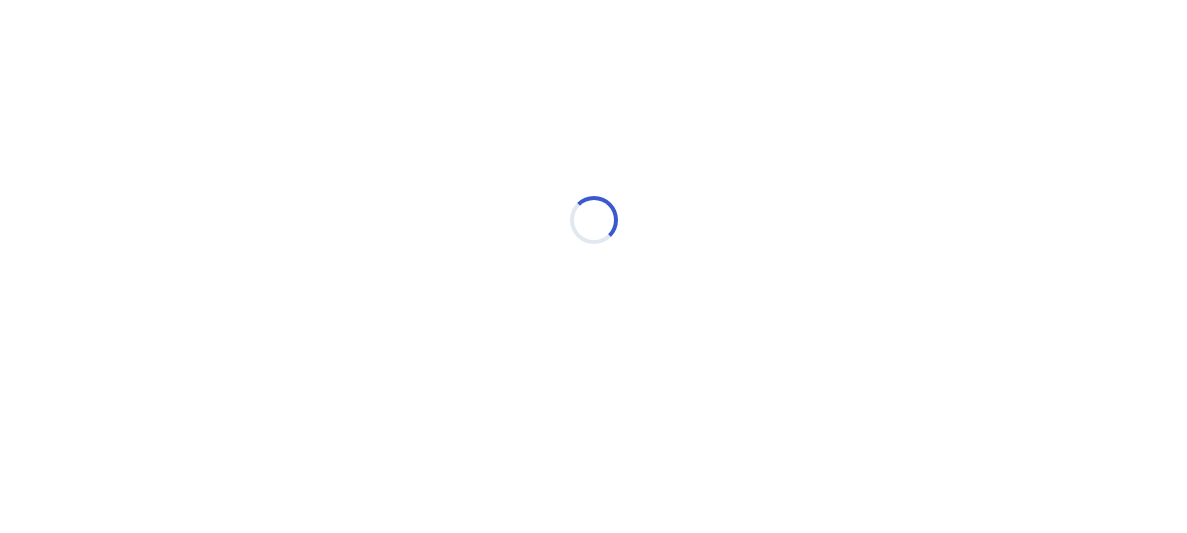 scroll, scrollTop: 0, scrollLeft: 0, axis: both 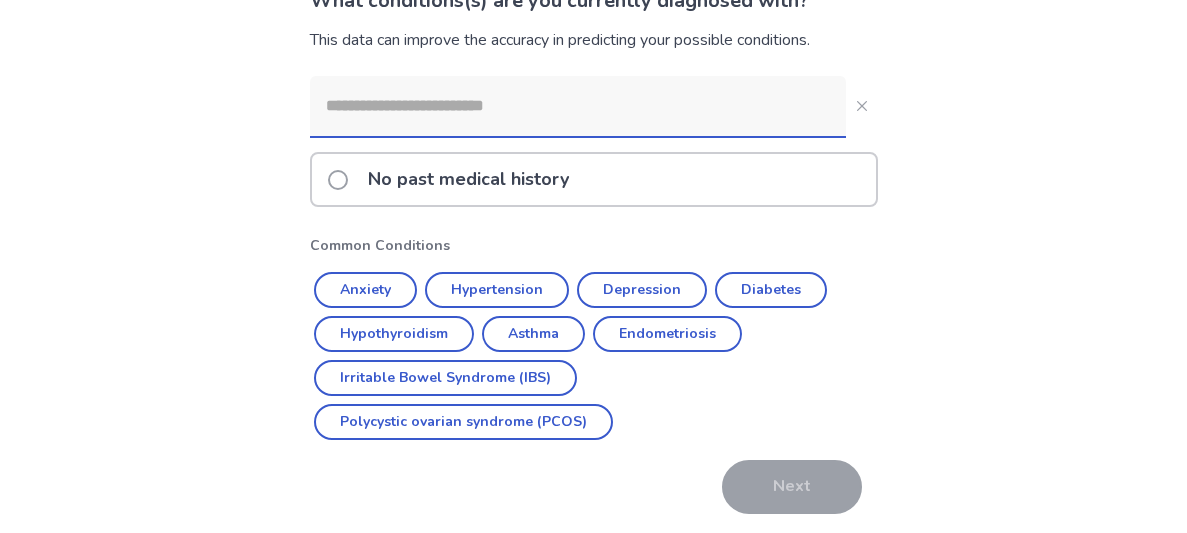 click on "No past medical history" at bounding box center [468, 179] 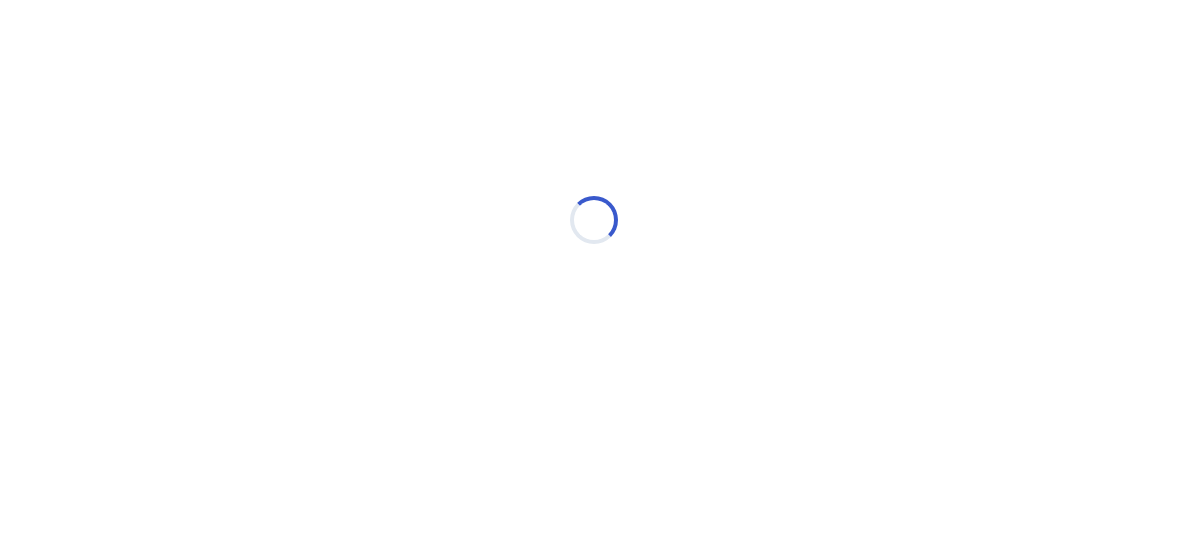 scroll, scrollTop: 0, scrollLeft: 0, axis: both 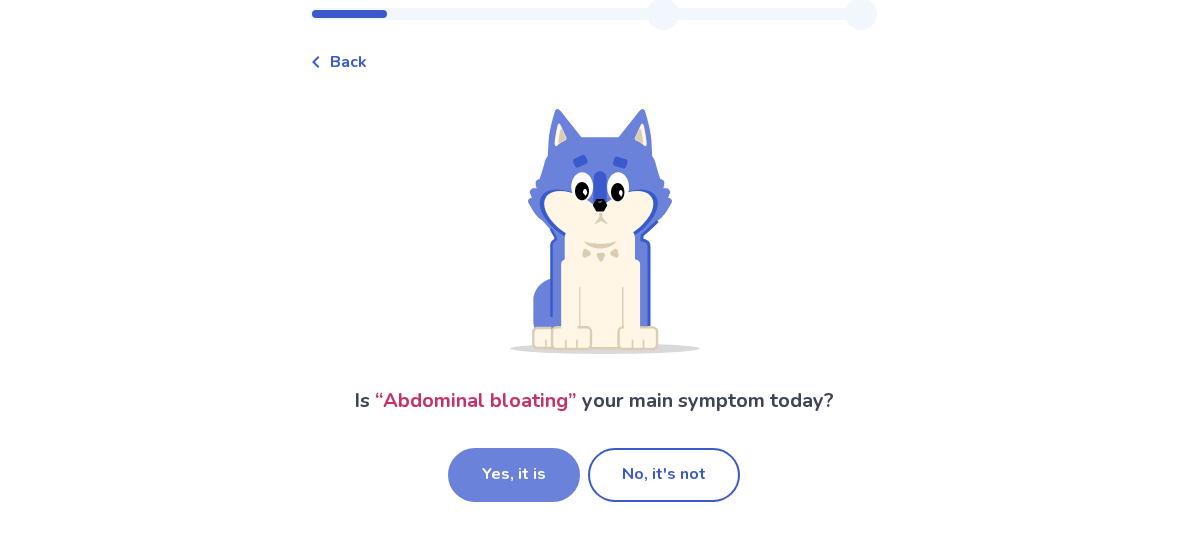 click on "Yes, it is" at bounding box center [514, 475] 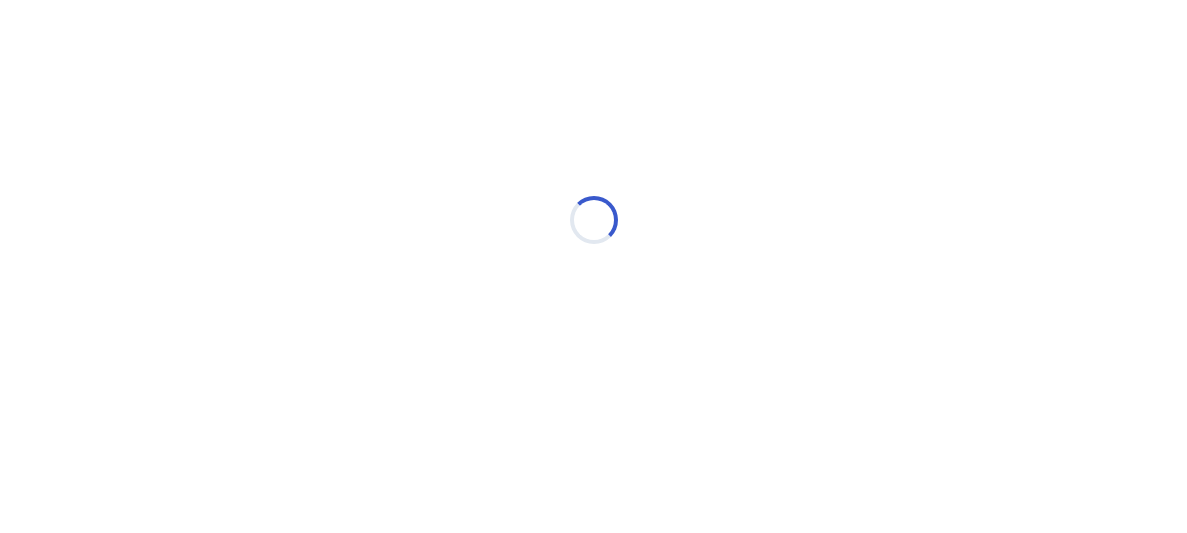 scroll, scrollTop: 0, scrollLeft: 0, axis: both 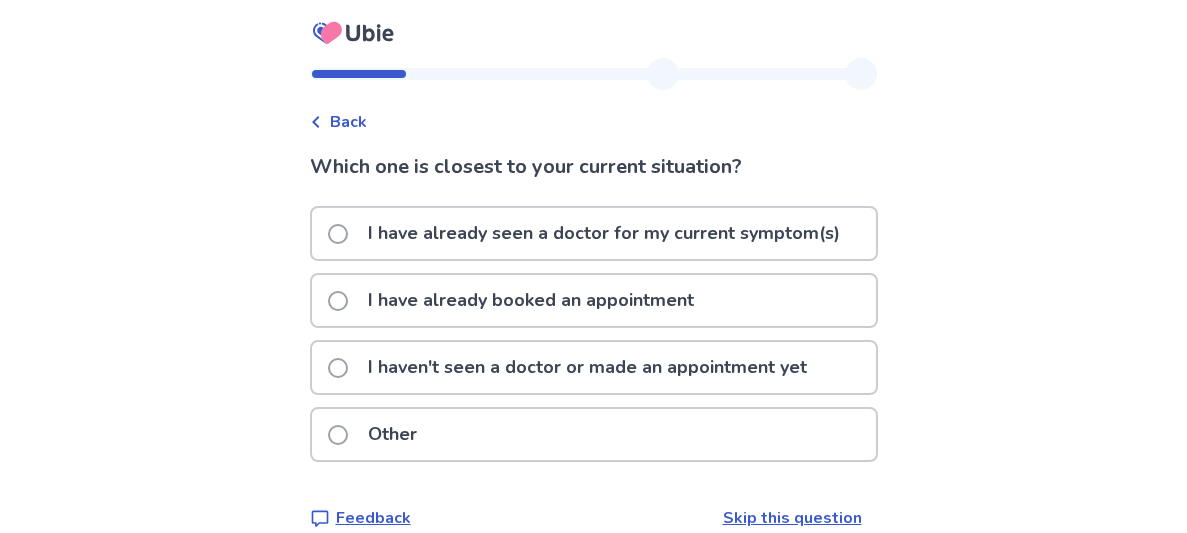 click on "I haven't seen a doctor or made an appointment yet" at bounding box center (587, 367) 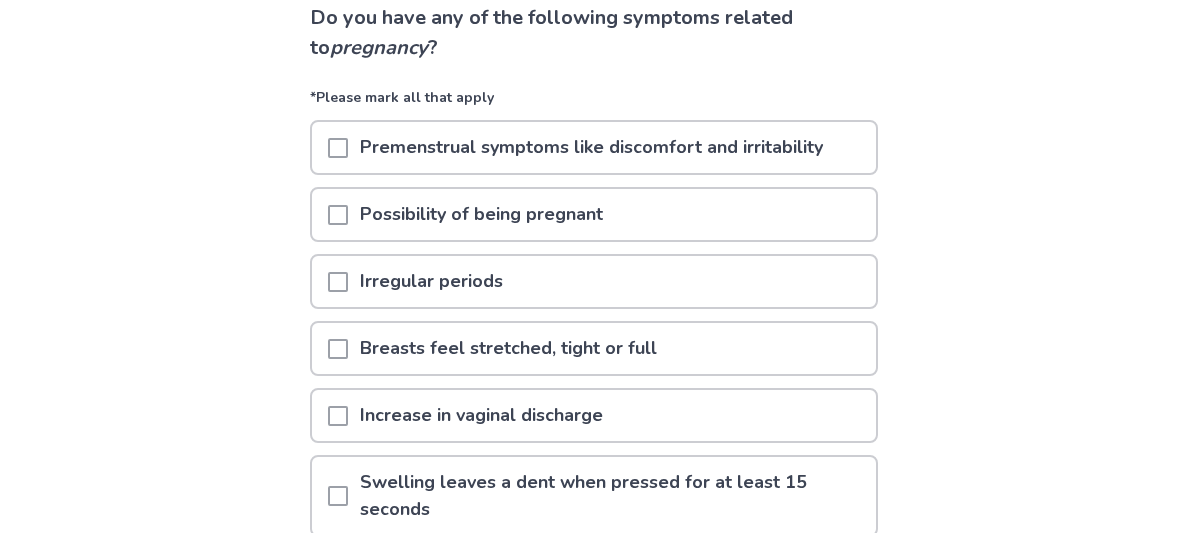 scroll, scrollTop: 159, scrollLeft: 0, axis: vertical 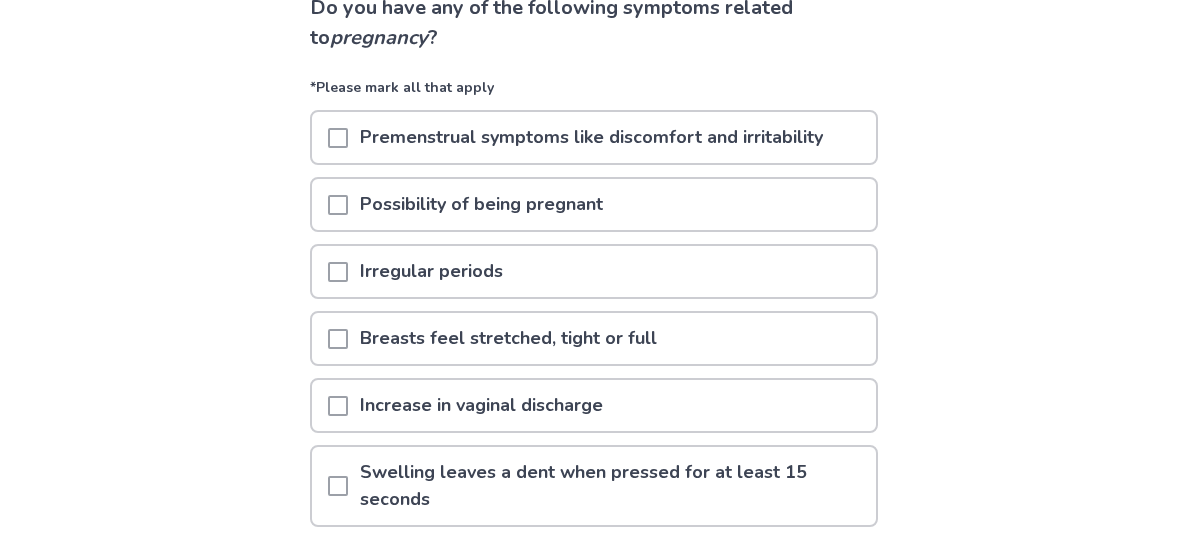 click on "Possibility of being pregnant" at bounding box center [481, 204] 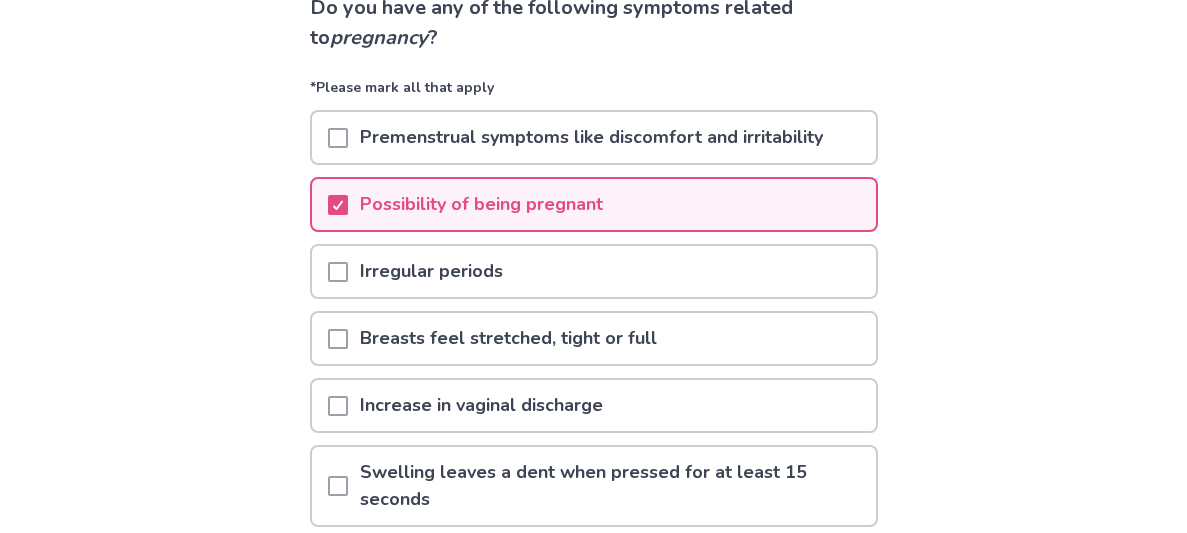 click on "Breasts feel stretched, tight or full" at bounding box center (508, 338) 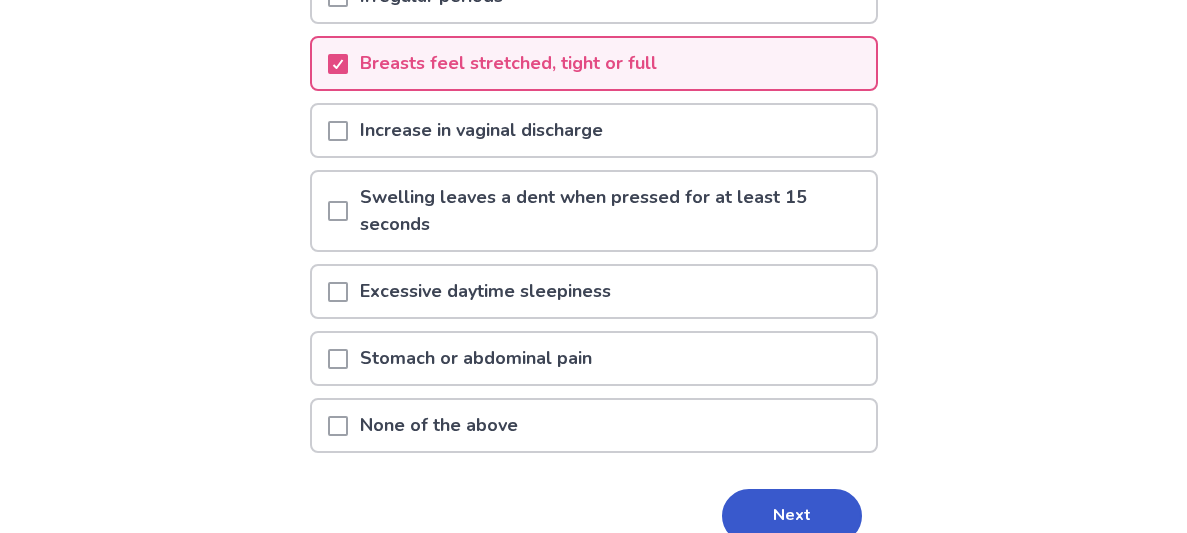 scroll, scrollTop: 436, scrollLeft: 0, axis: vertical 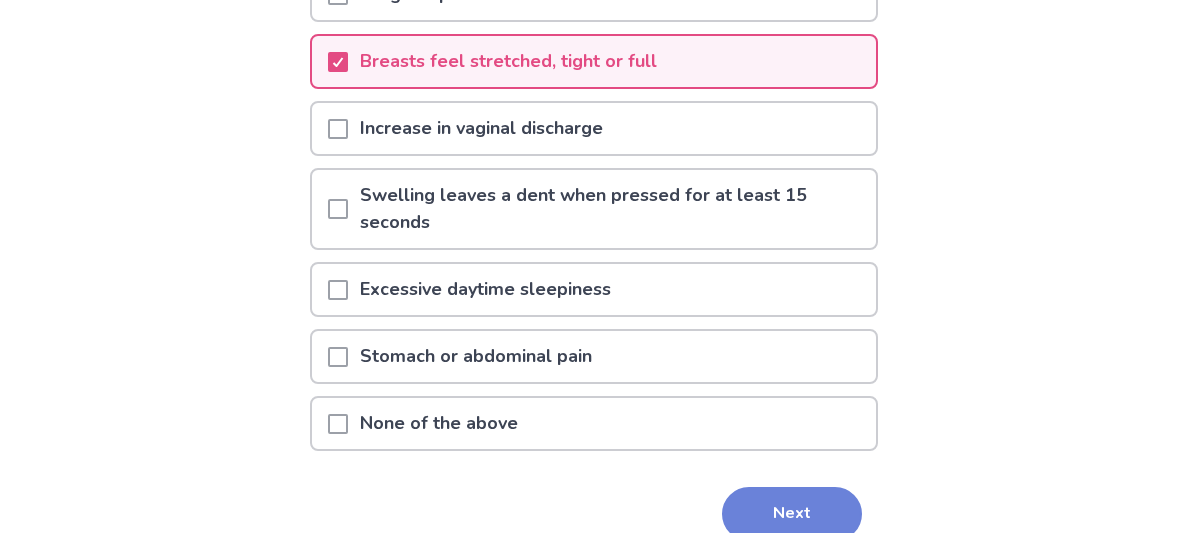 click on "Next" at bounding box center (792, 514) 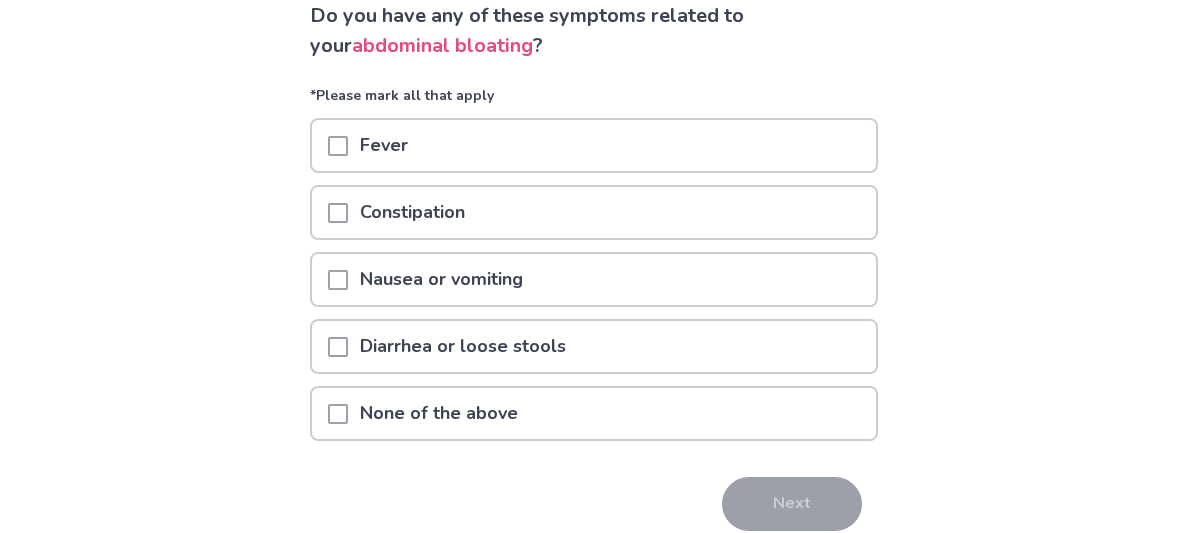 scroll, scrollTop: 152, scrollLeft: 0, axis: vertical 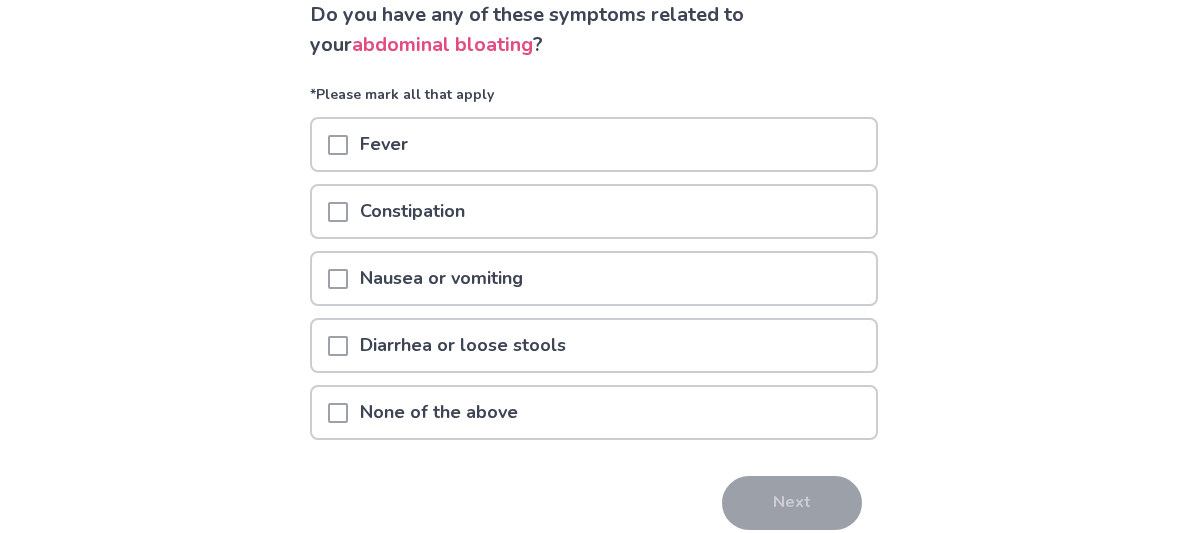 click on "None of the above" at bounding box center (594, 412) 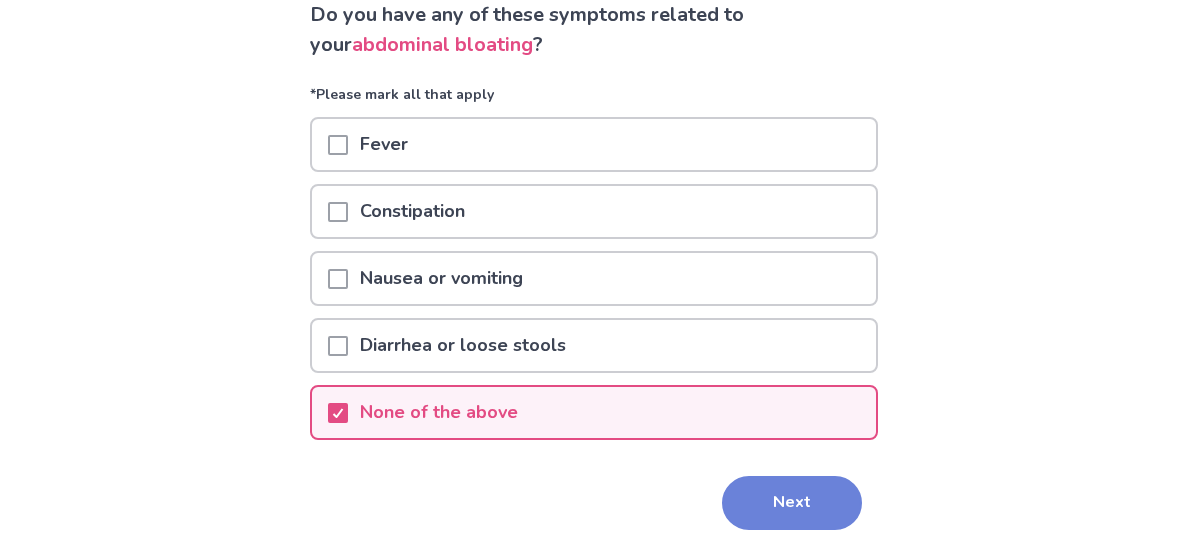 click on "Next" at bounding box center (792, 503) 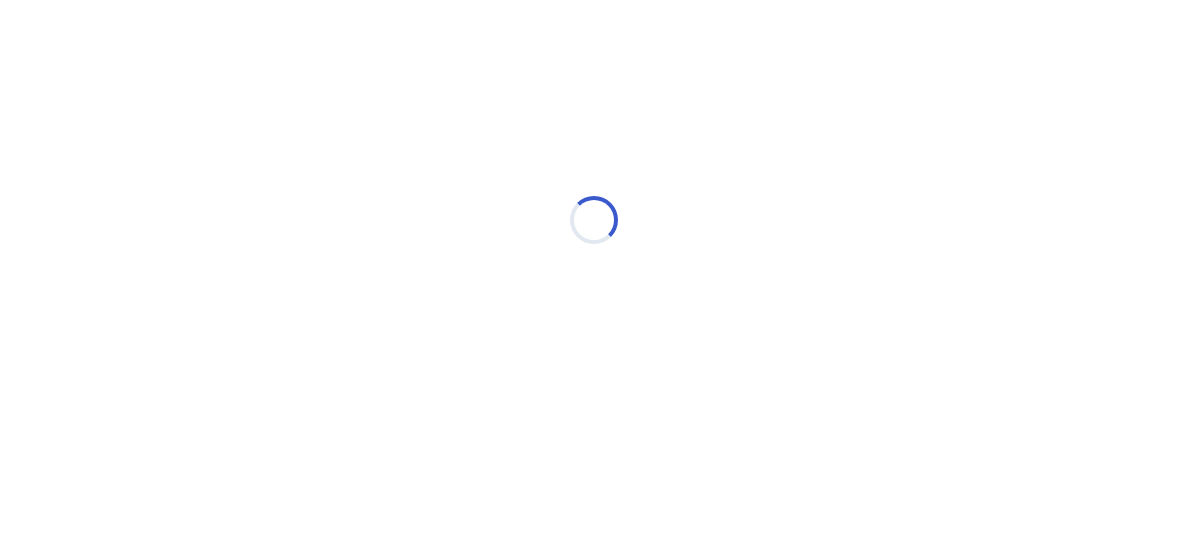 scroll, scrollTop: 0, scrollLeft: 0, axis: both 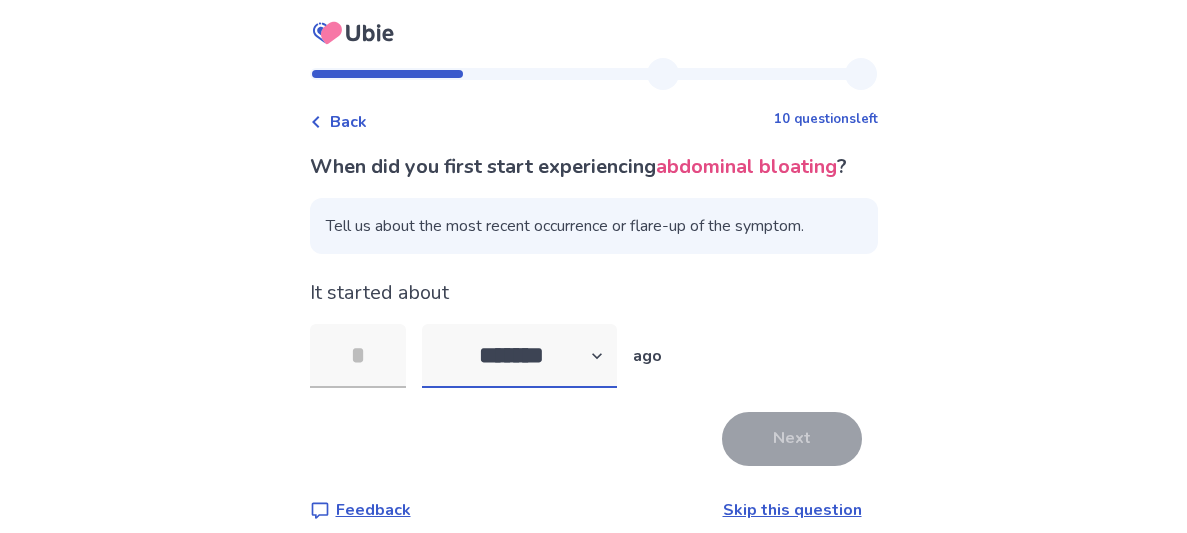click on "******* ****** ******* ******** *******" at bounding box center [519, 356] 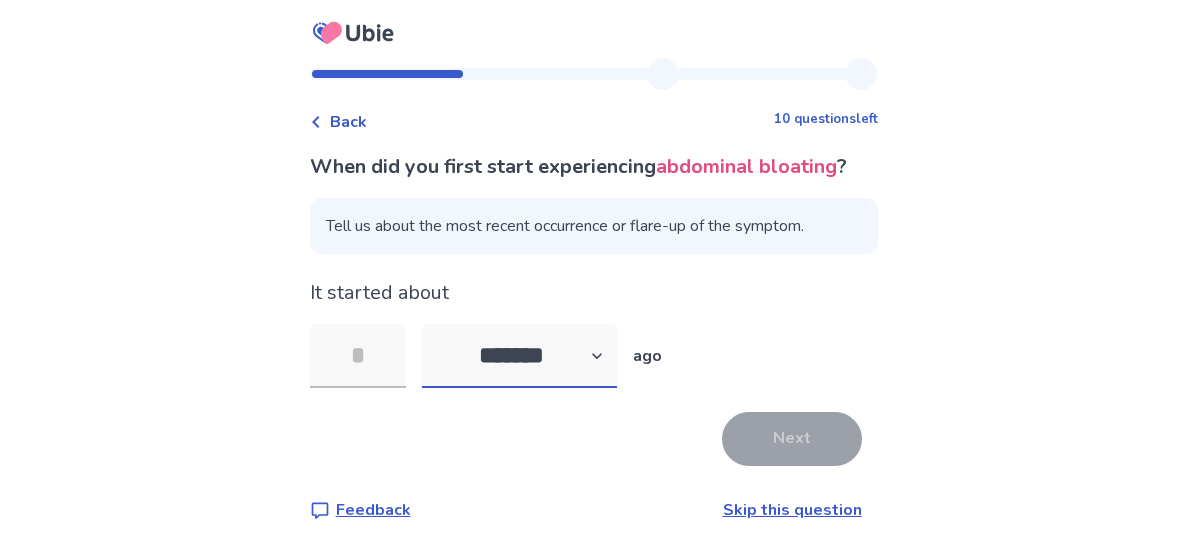 select on "*" 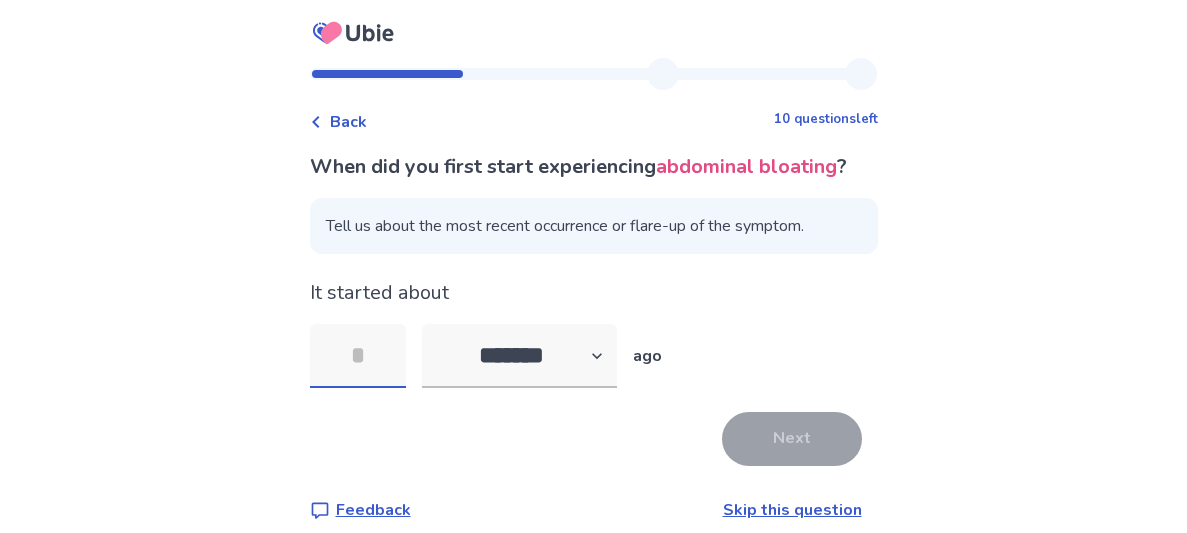 click at bounding box center (358, 356) 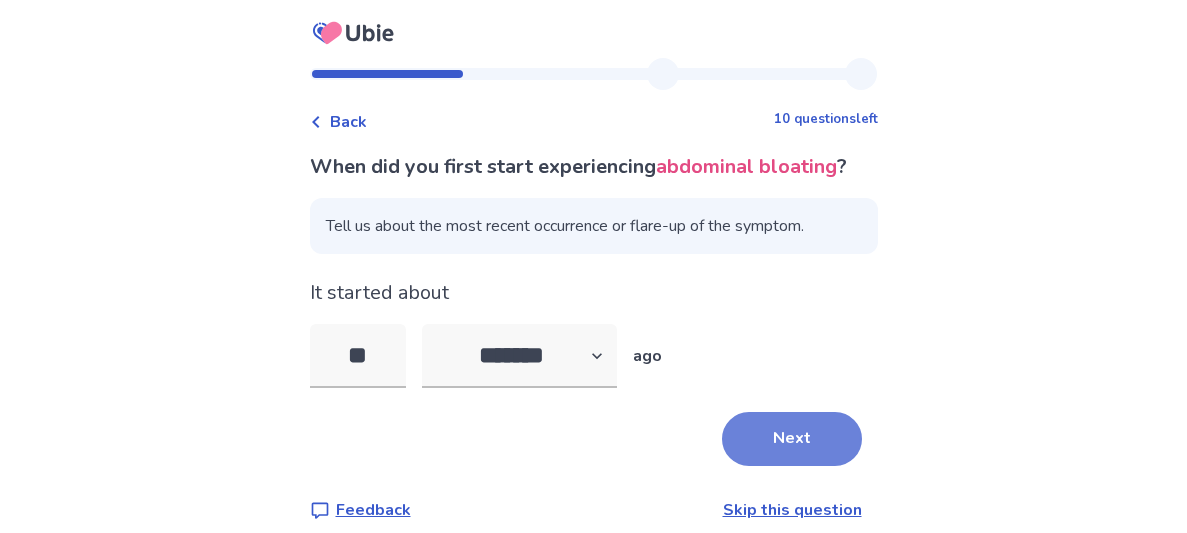 click on "Next" at bounding box center (792, 439) 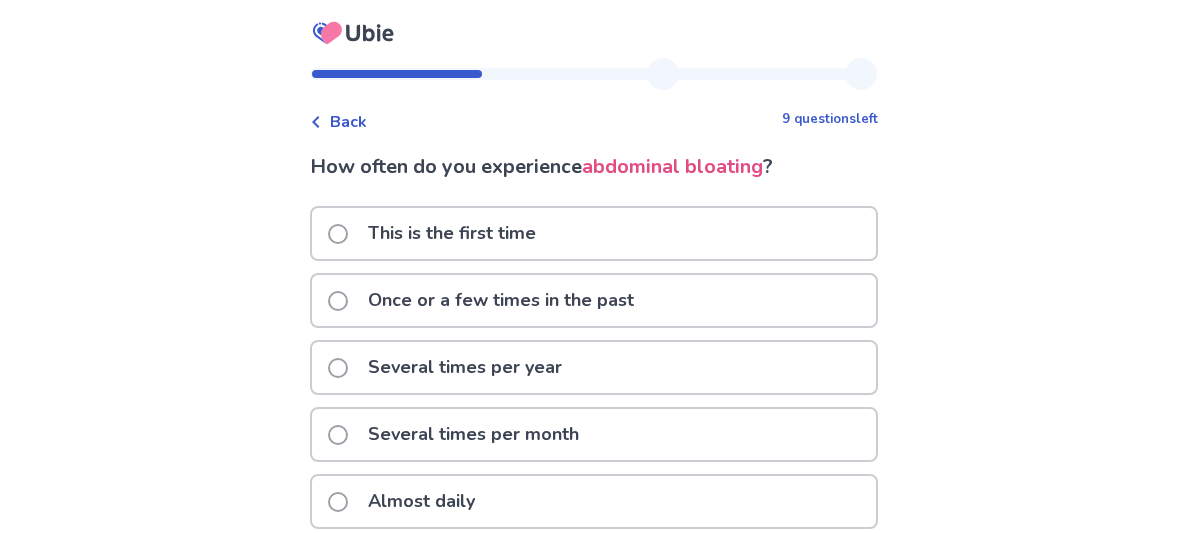 click on "Once or a few times in the past" at bounding box center (501, 300) 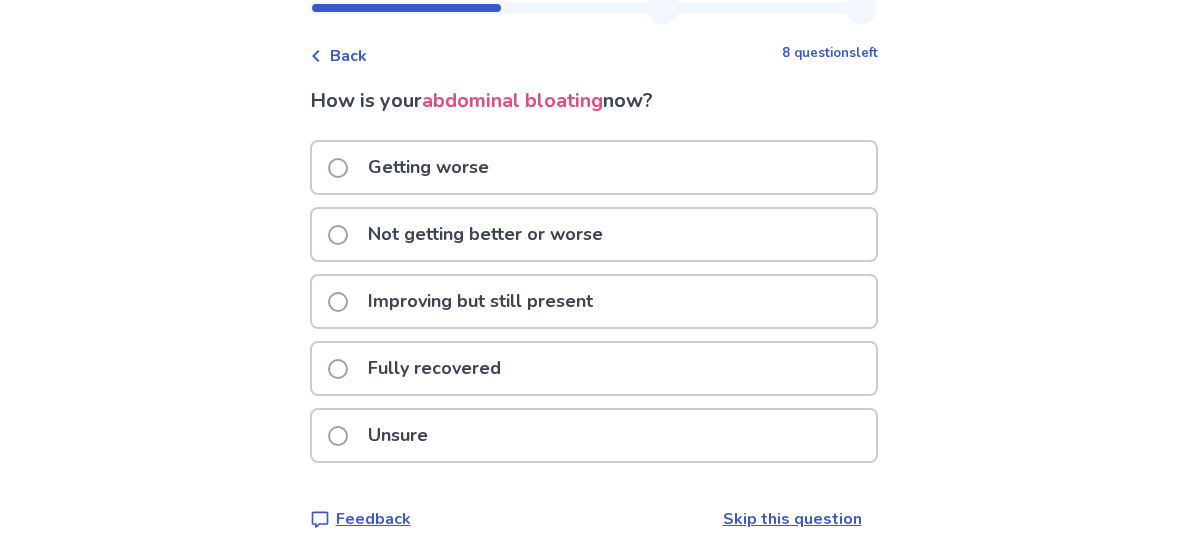 scroll, scrollTop: 93, scrollLeft: 0, axis: vertical 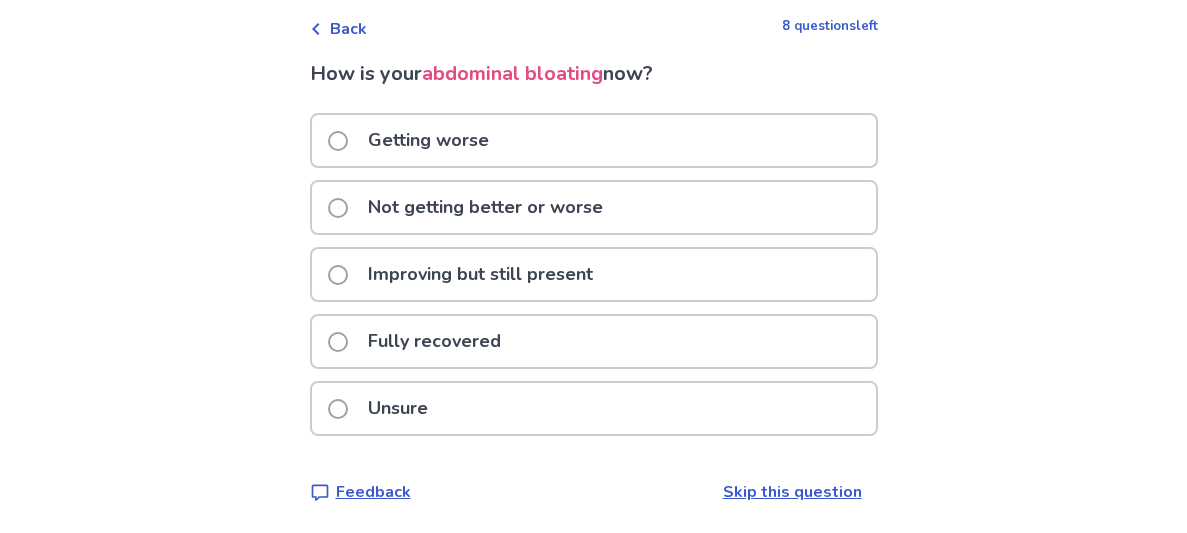 click on "Unsure" at bounding box center [594, 408] 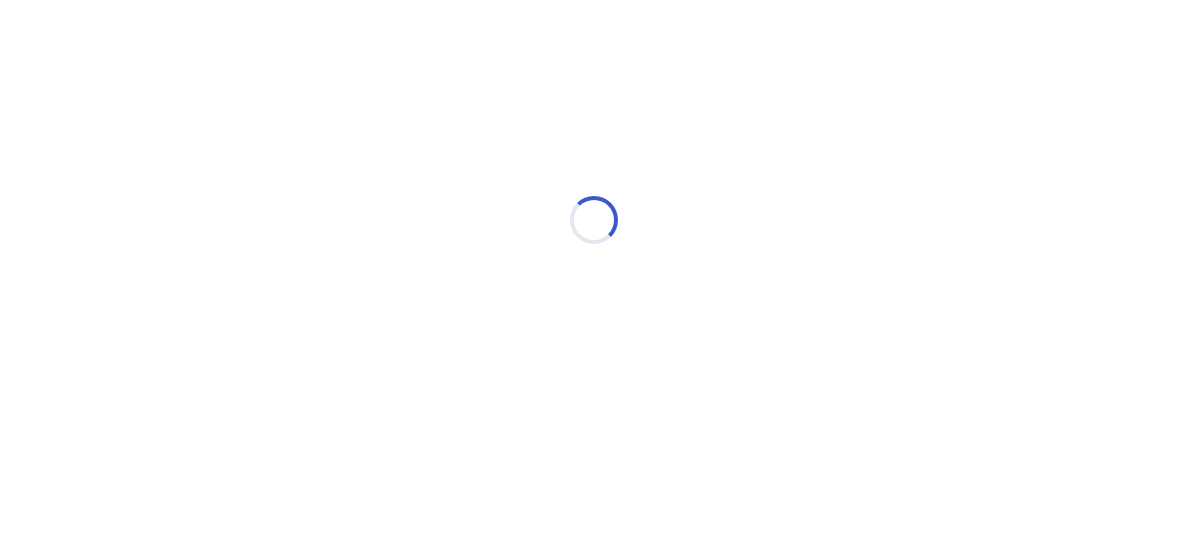 scroll, scrollTop: 0, scrollLeft: 0, axis: both 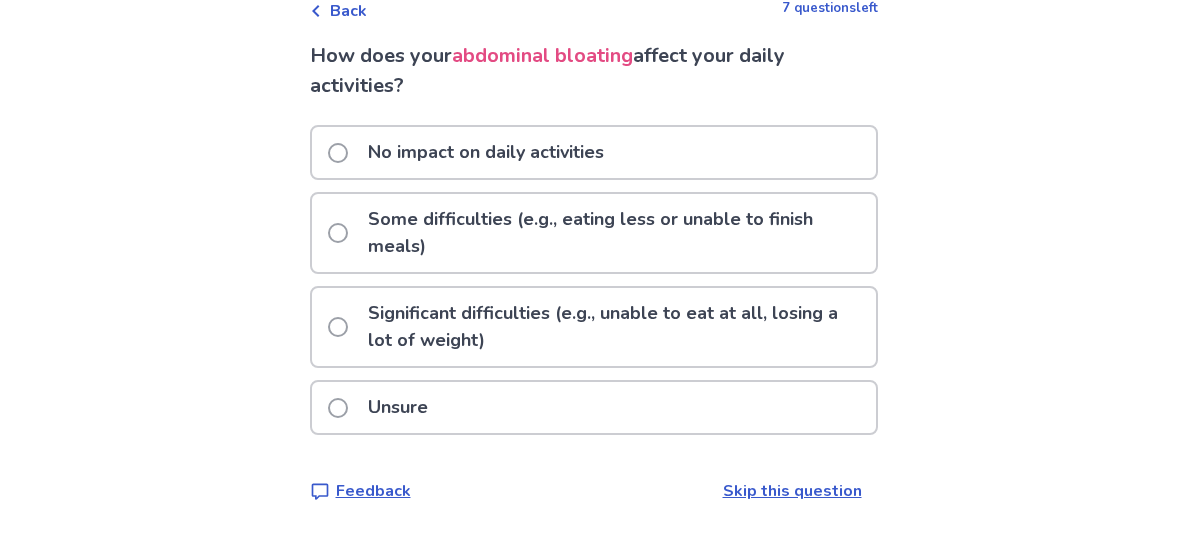 click on "Some difficulties (e.g., eating less or unable to finish meals)" at bounding box center [616, 233] 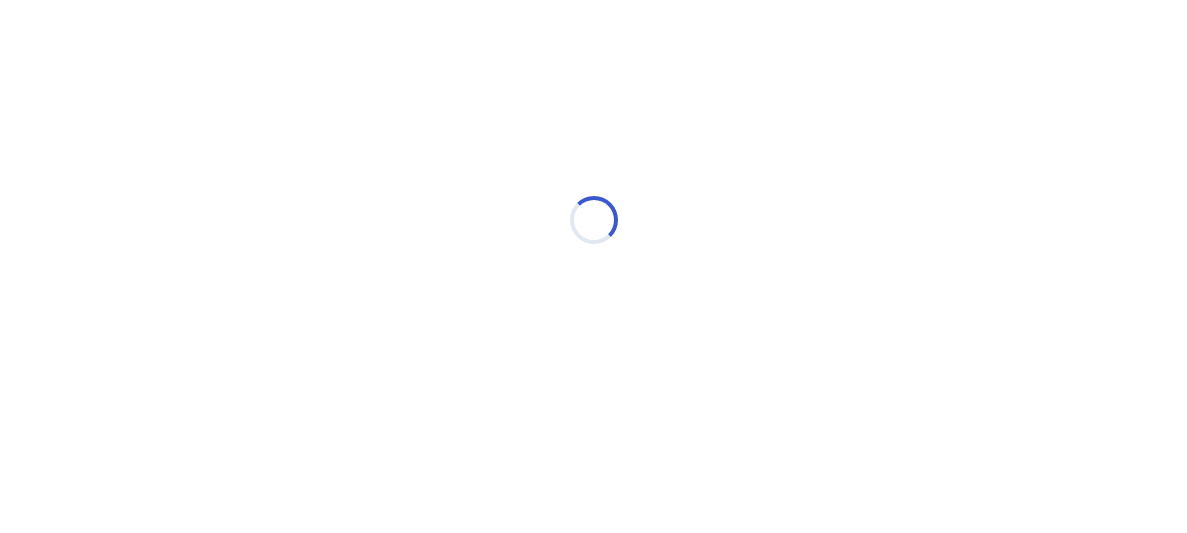 scroll, scrollTop: 0, scrollLeft: 0, axis: both 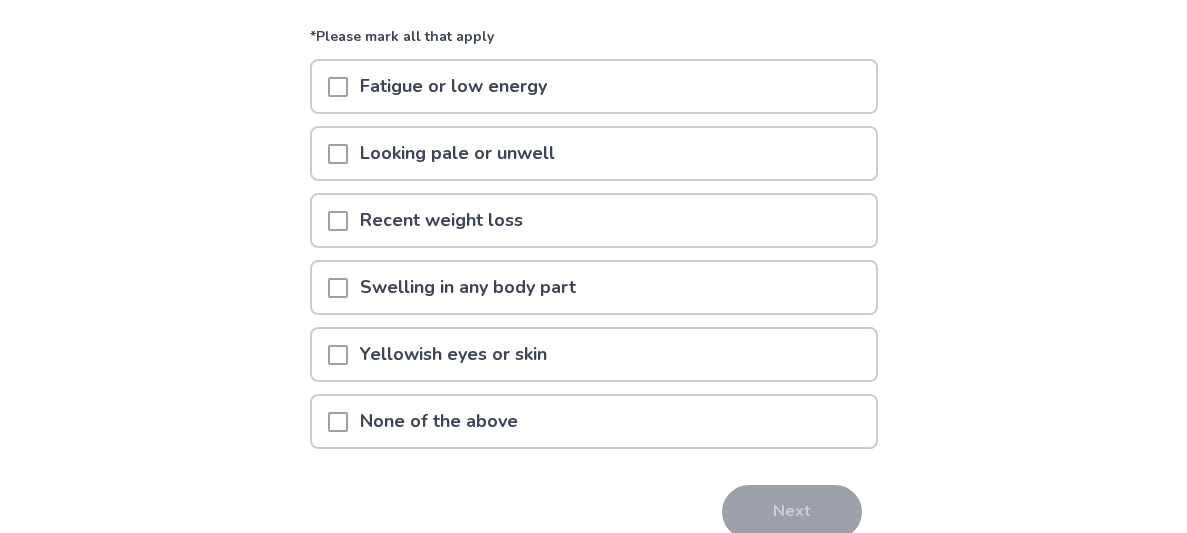 click on "None of the above" at bounding box center [594, 421] 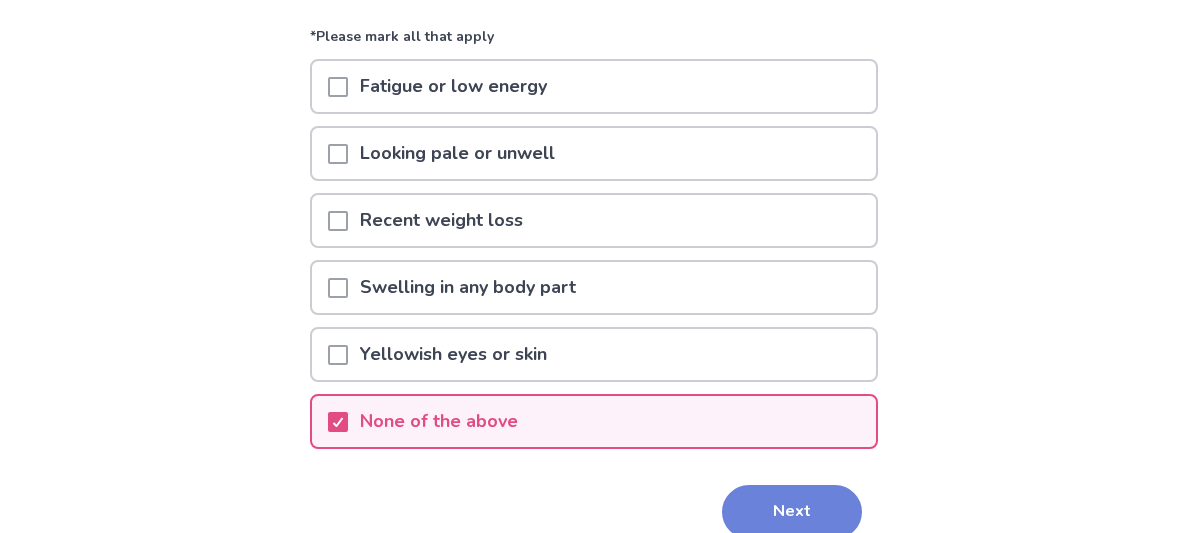 click on "Next" at bounding box center [792, 512] 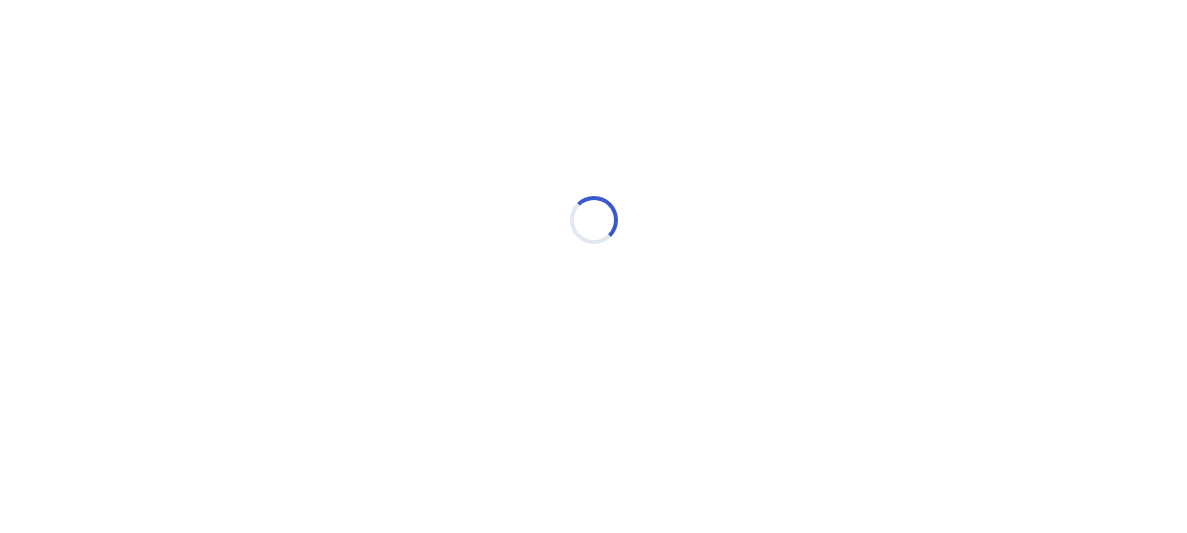 scroll, scrollTop: 0, scrollLeft: 0, axis: both 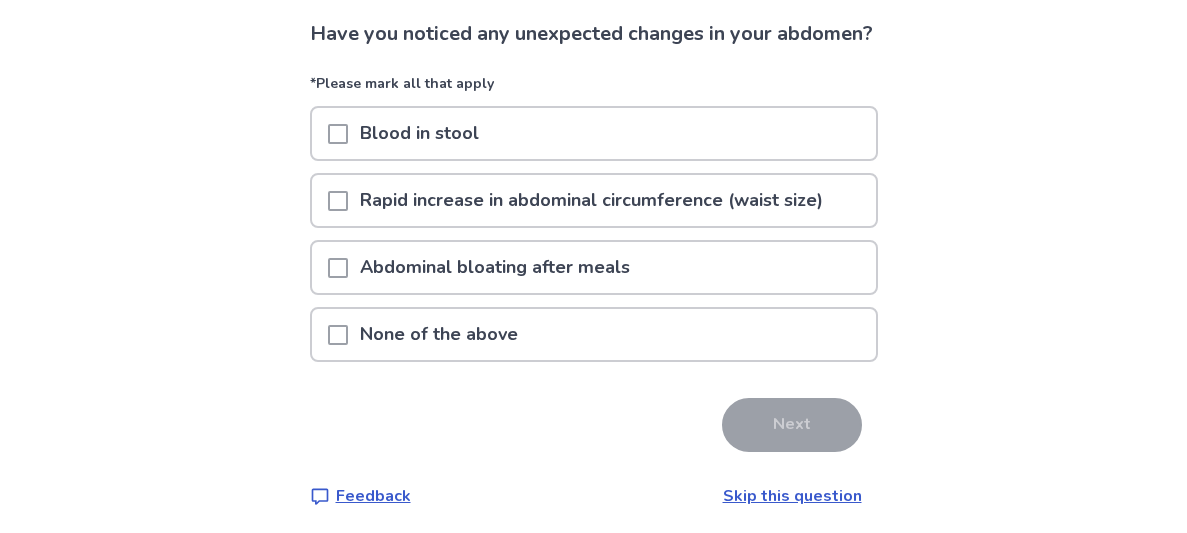 click on "None of the above" at bounding box center [439, 334] 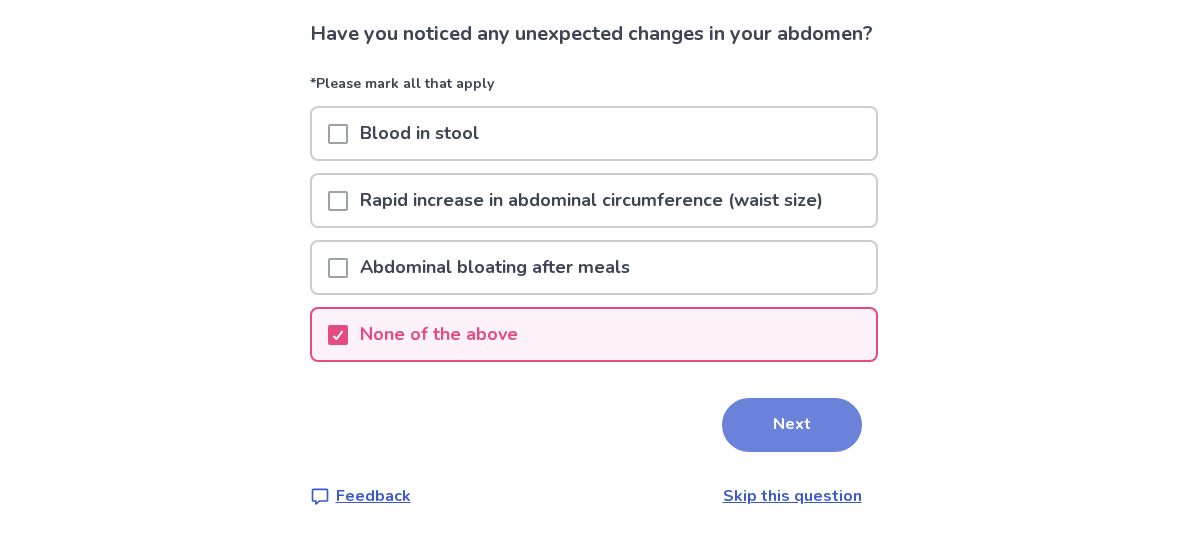 click on "Next" at bounding box center (792, 425) 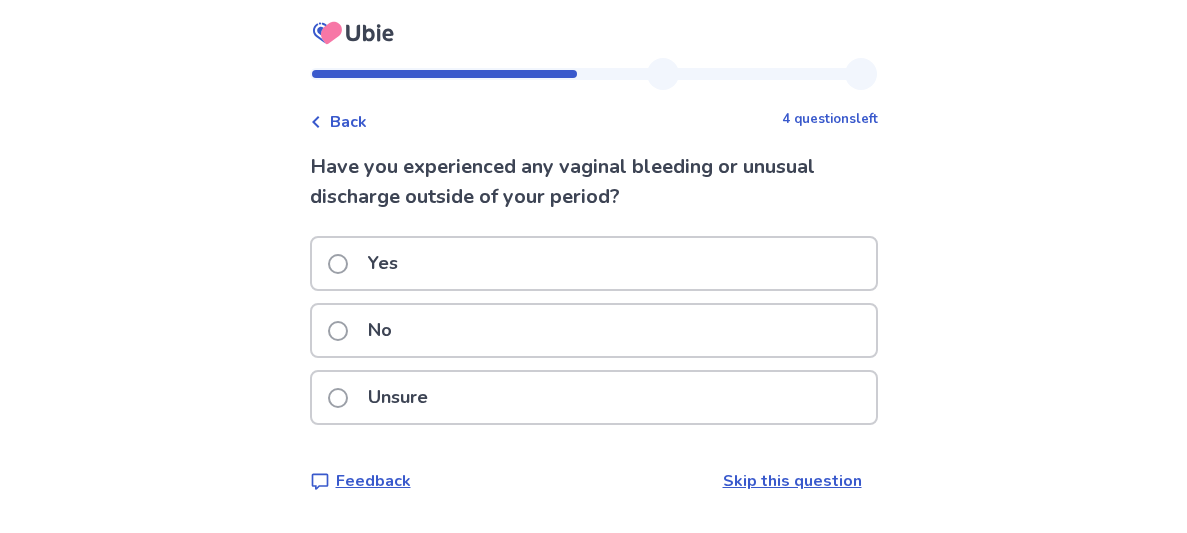 click on "No" at bounding box center (594, 330) 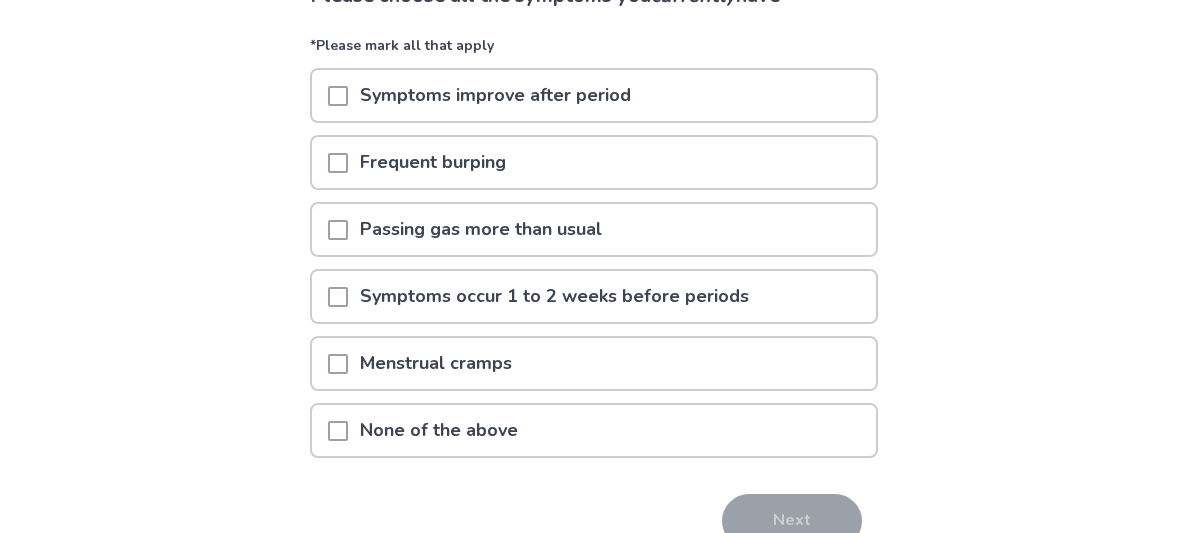 scroll, scrollTop: 172, scrollLeft: 0, axis: vertical 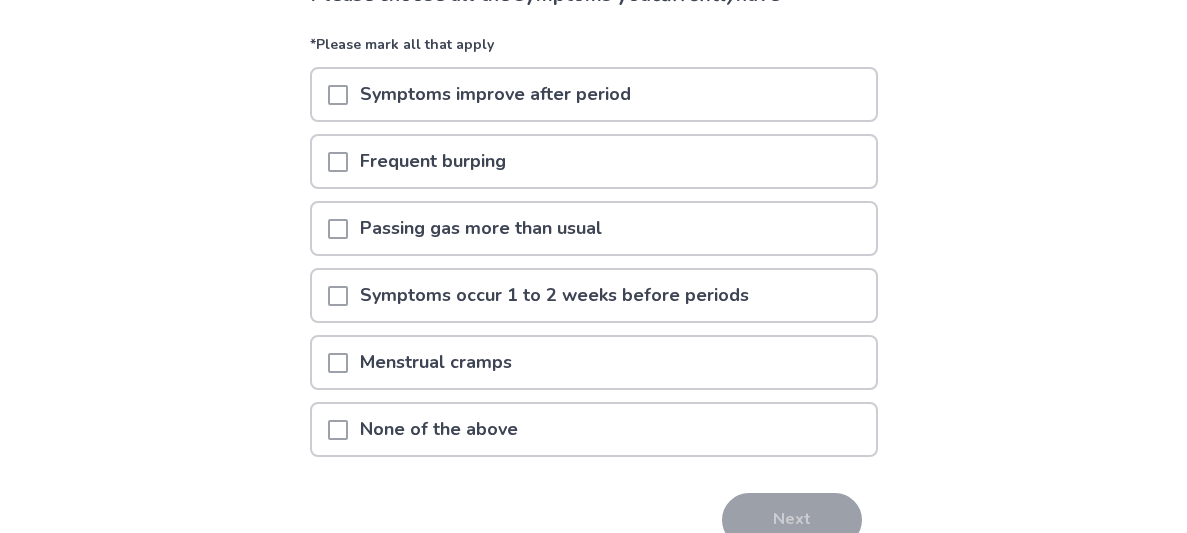 click on "Passing gas more than usual" at bounding box center [481, 228] 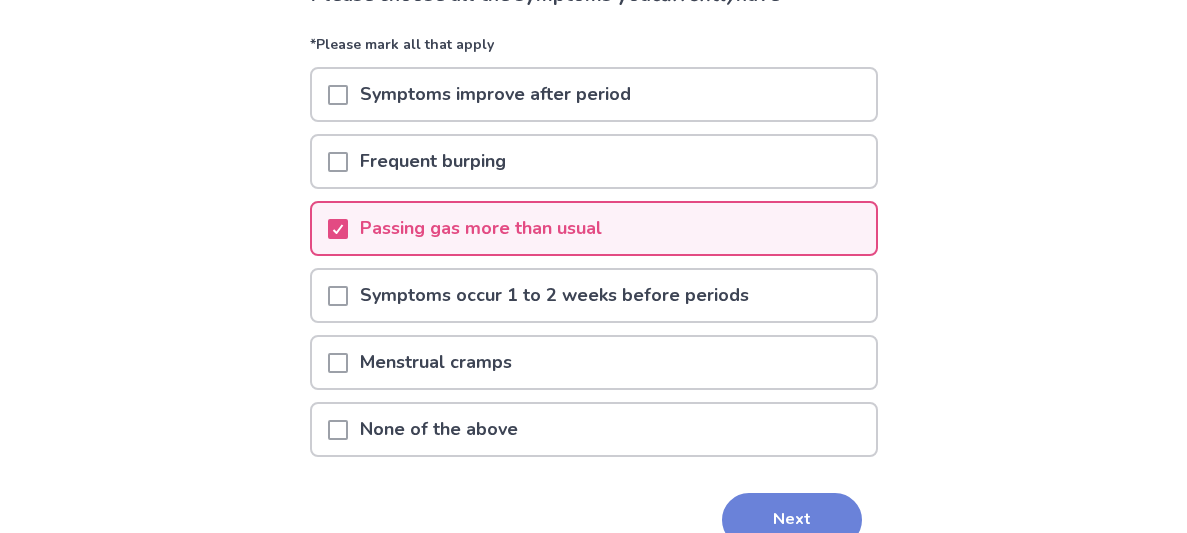 click on "Next" at bounding box center [792, 520] 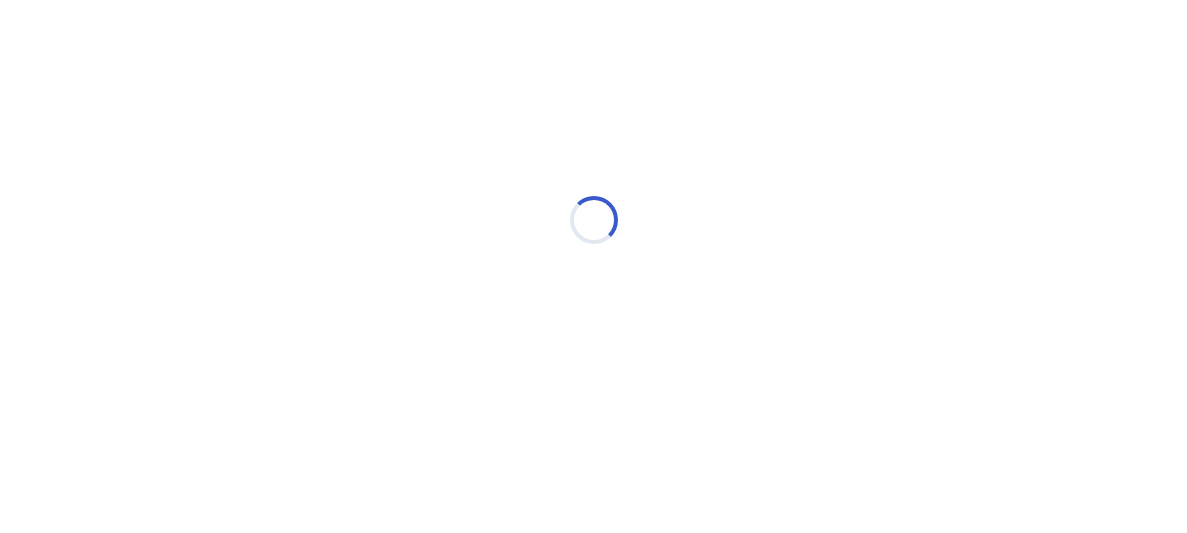 scroll, scrollTop: 0, scrollLeft: 0, axis: both 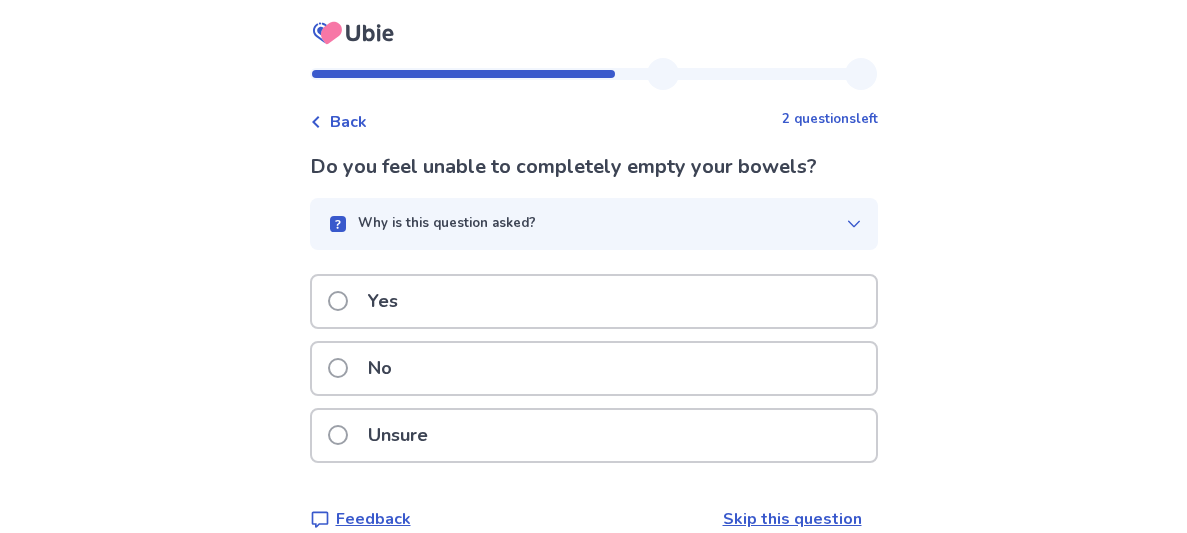 click on "Unsure" at bounding box center (594, 435) 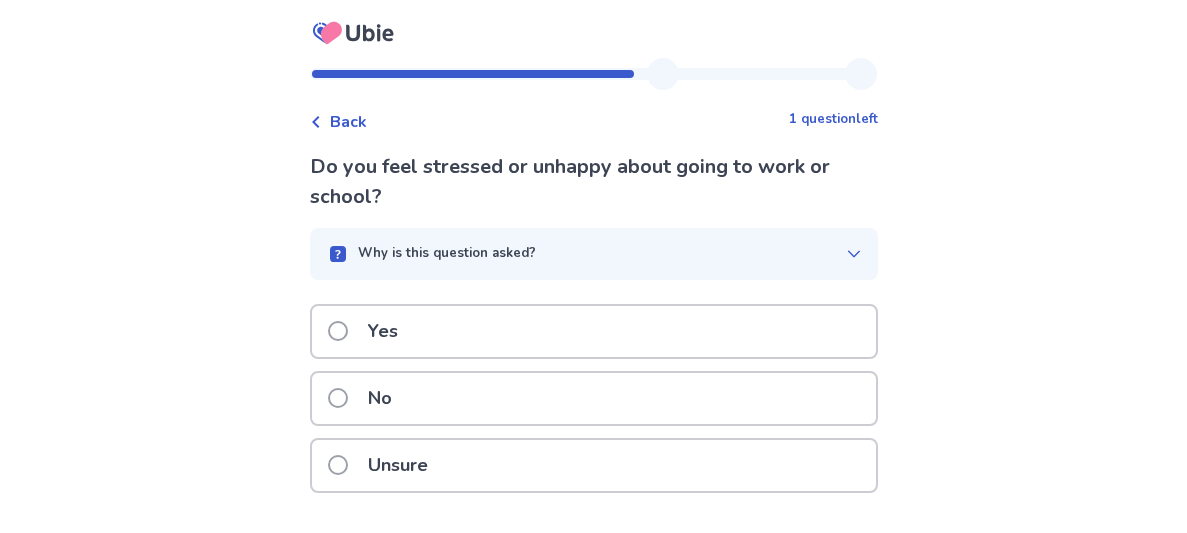 click on "Unsure" at bounding box center [398, 465] 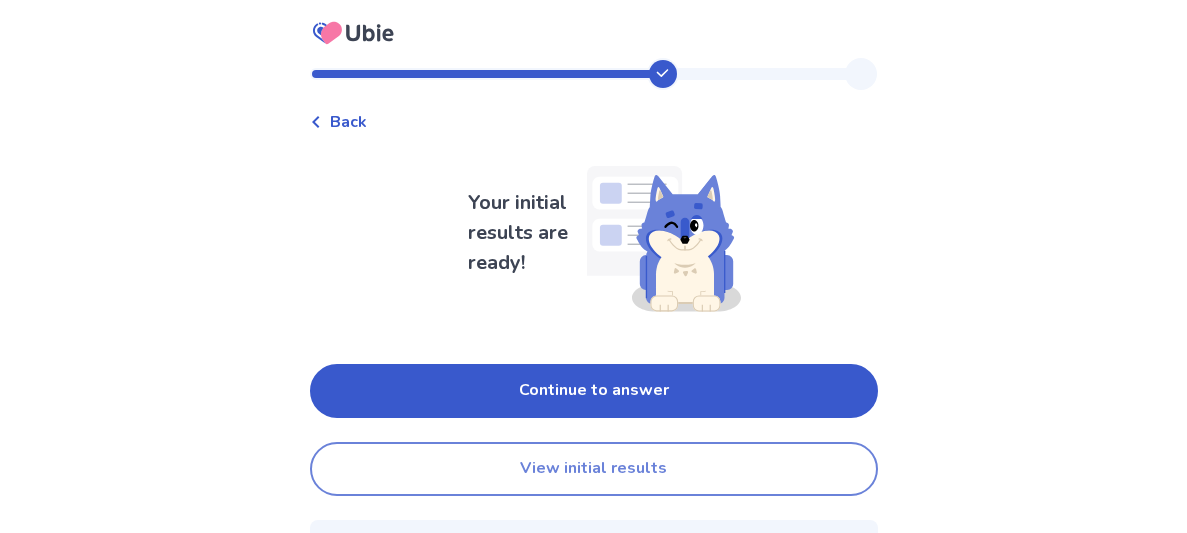 click on "View initial results" at bounding box center (594, 469) 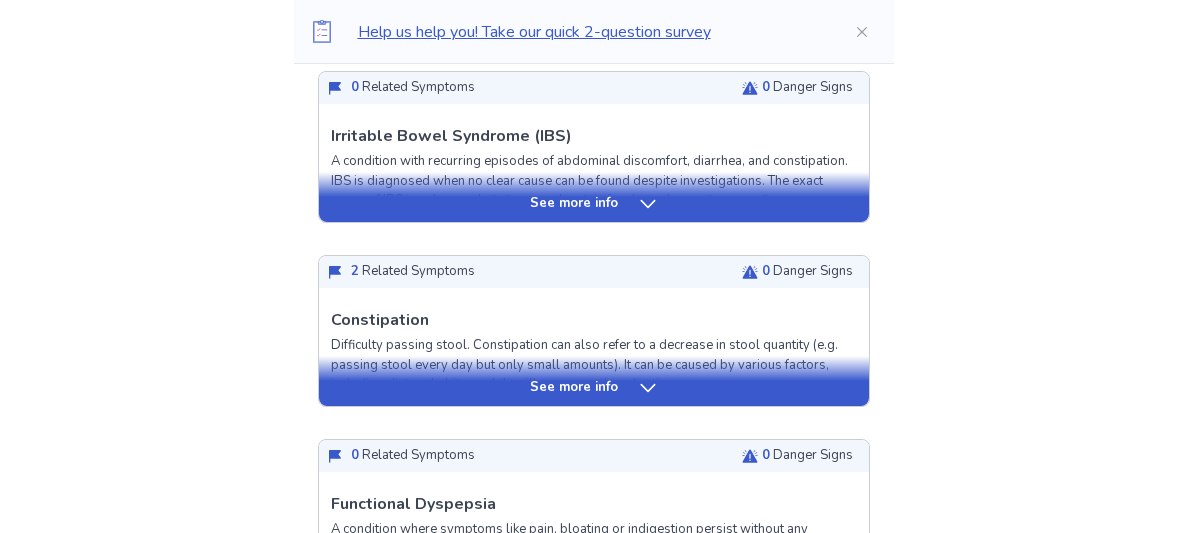 scroll, scrollTop: 782, scrollLeft: 0, axis: vertical 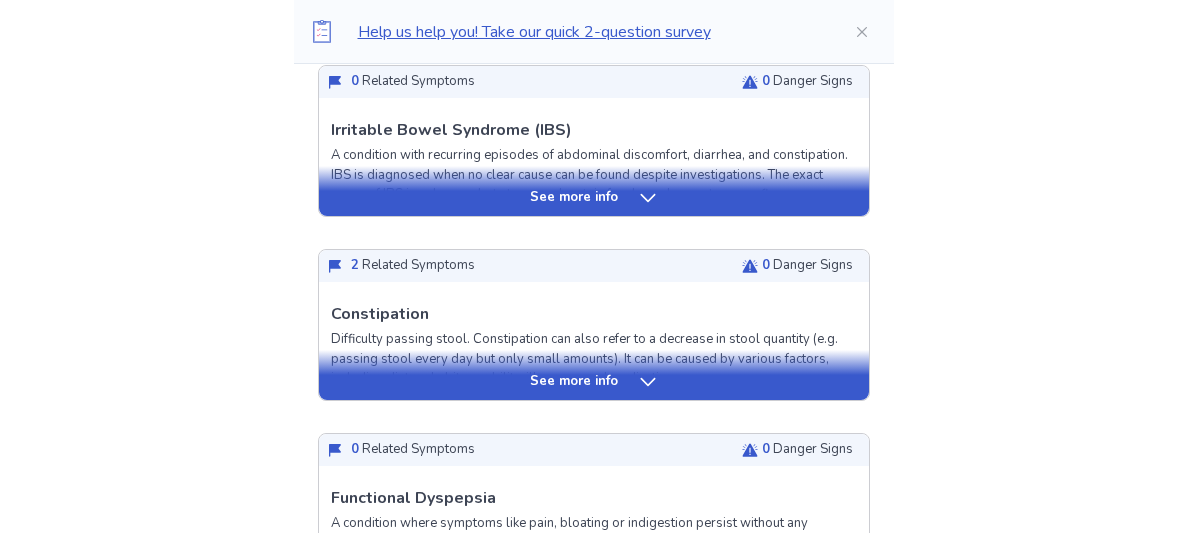 click on "See more info" at bounding box center [594, 382] 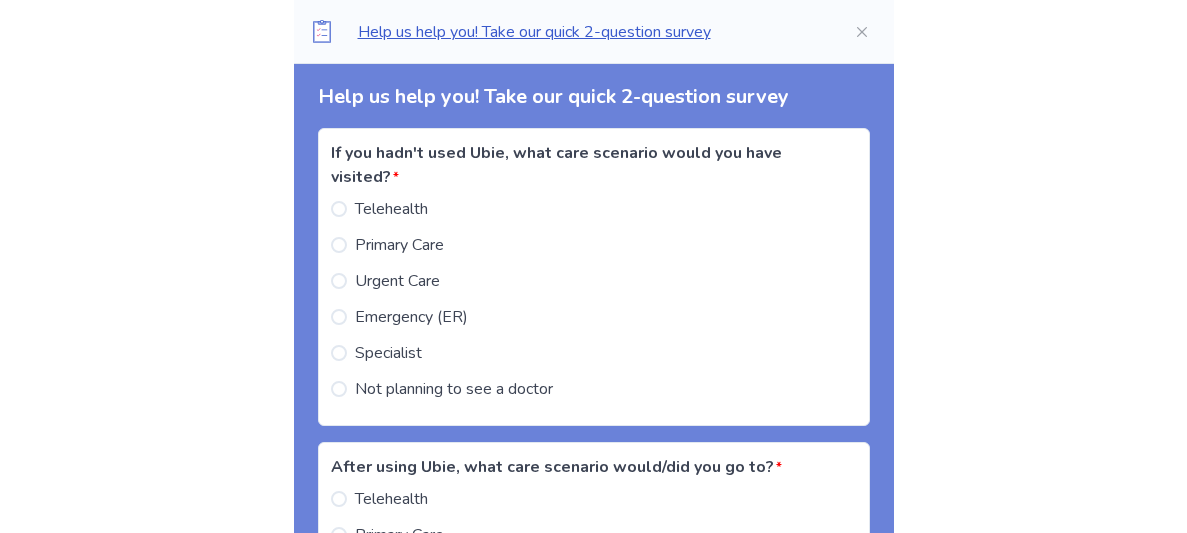 scroll, scrollTop: 3544, scrollLeft: 0, axis: vertical 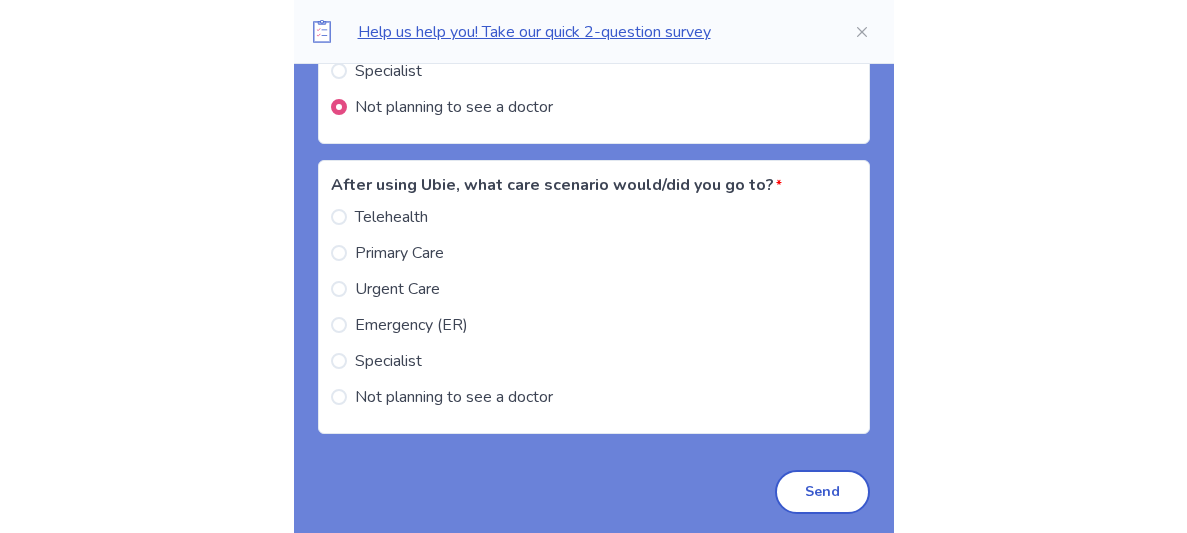click on "Not planning to see a doctor" at bounding box center (454, 397) 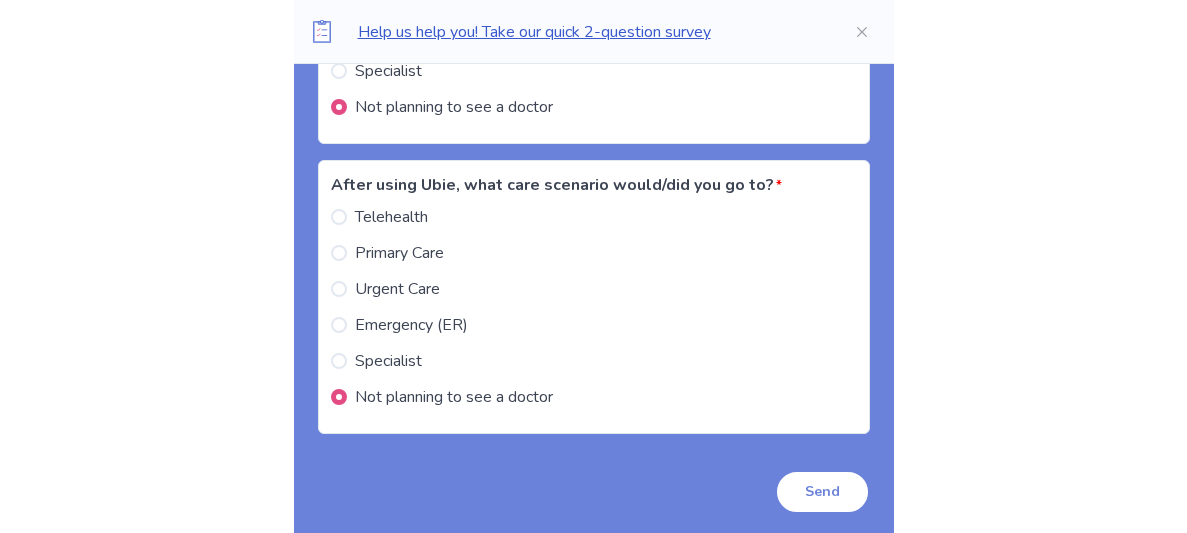 click on "Send" at bounding box center [822, 492] 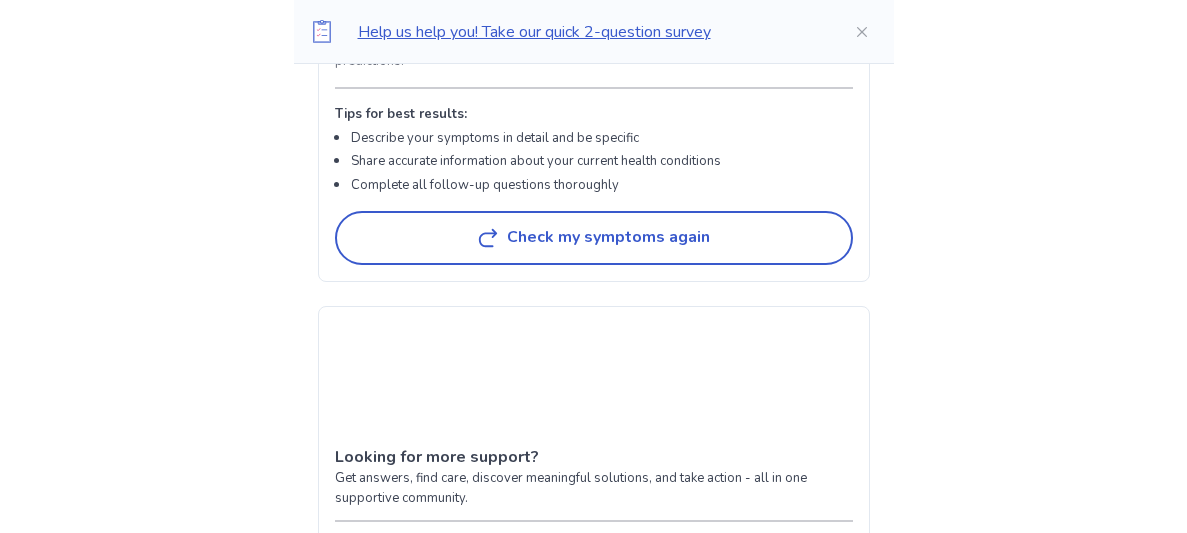 scroll, scrollTop: 4374, scrollLeft: 0, axis: vertical 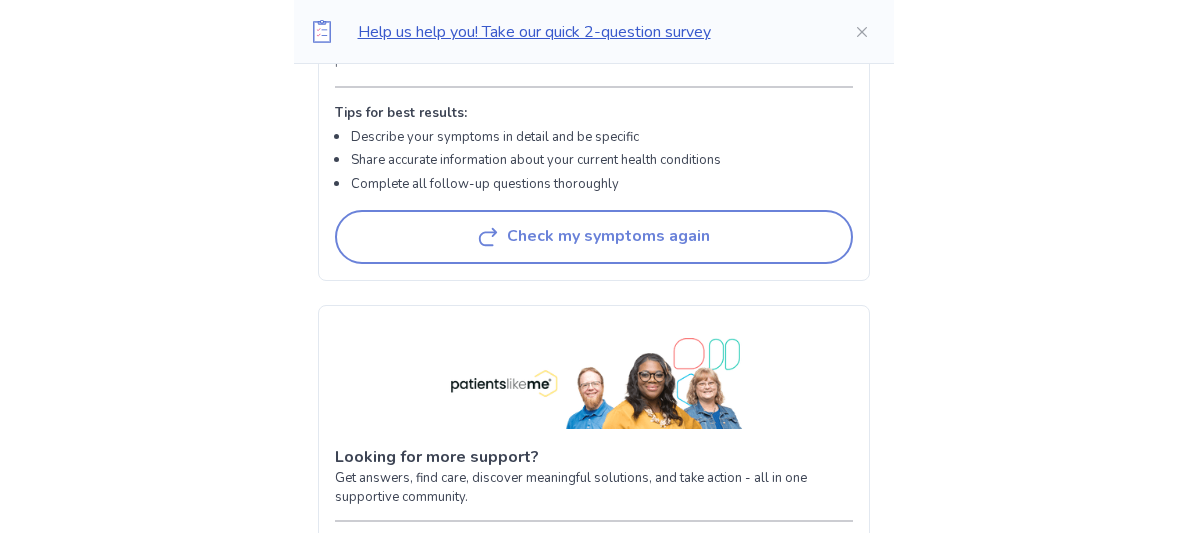 click on "Check my symptoms again" at bounding box center (594, 237) 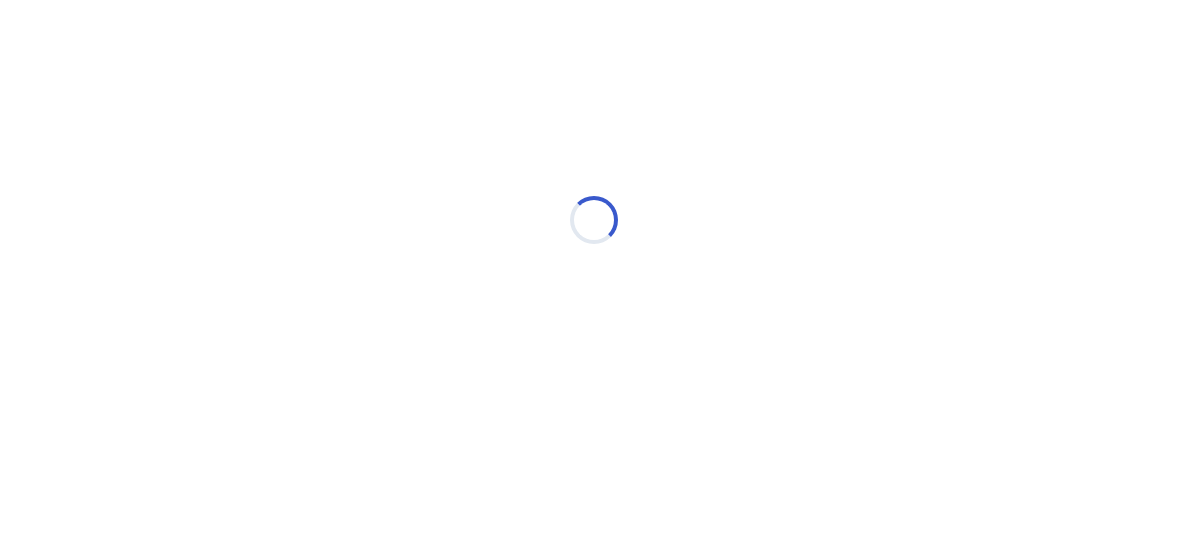 scroll, scrollTop: 0, scrollLeft: 0, axis: both 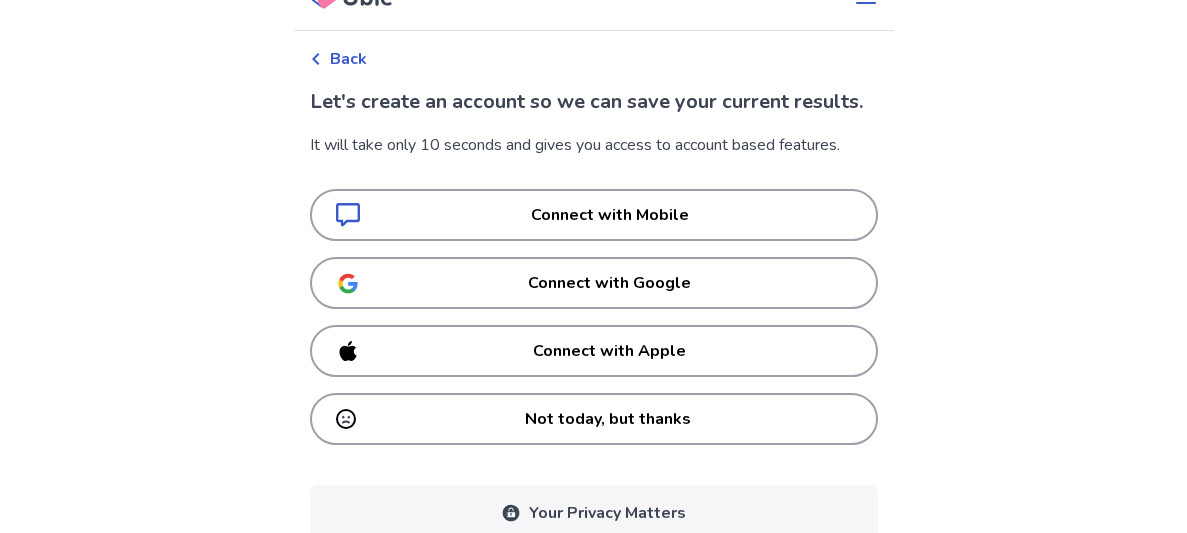 click on "Back" at bounding box center [348, 59] 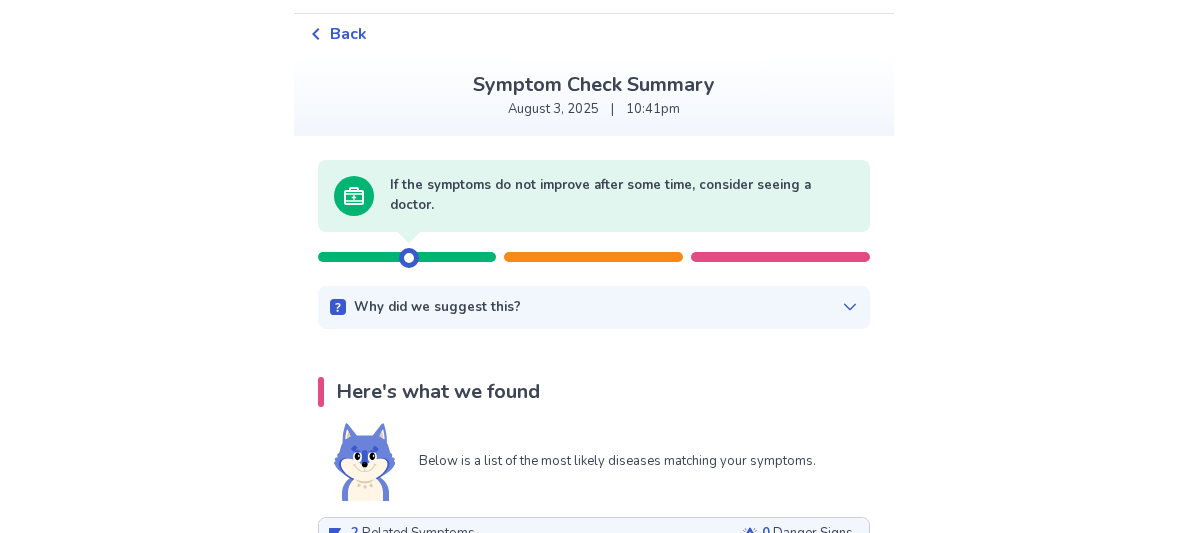 scroll, scrollTop: 57, scrollLeft: 0, axis: vertical 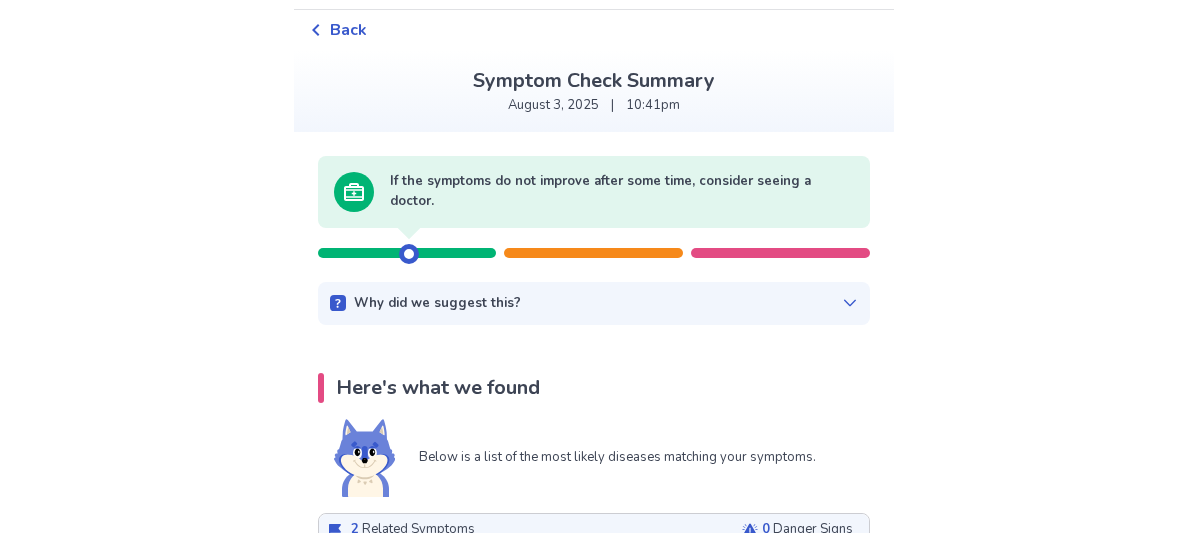 drag, startPoint x: 414, startPoint y: 248, endPoint x: 535, endPoint y: 232, distance: 122.05327 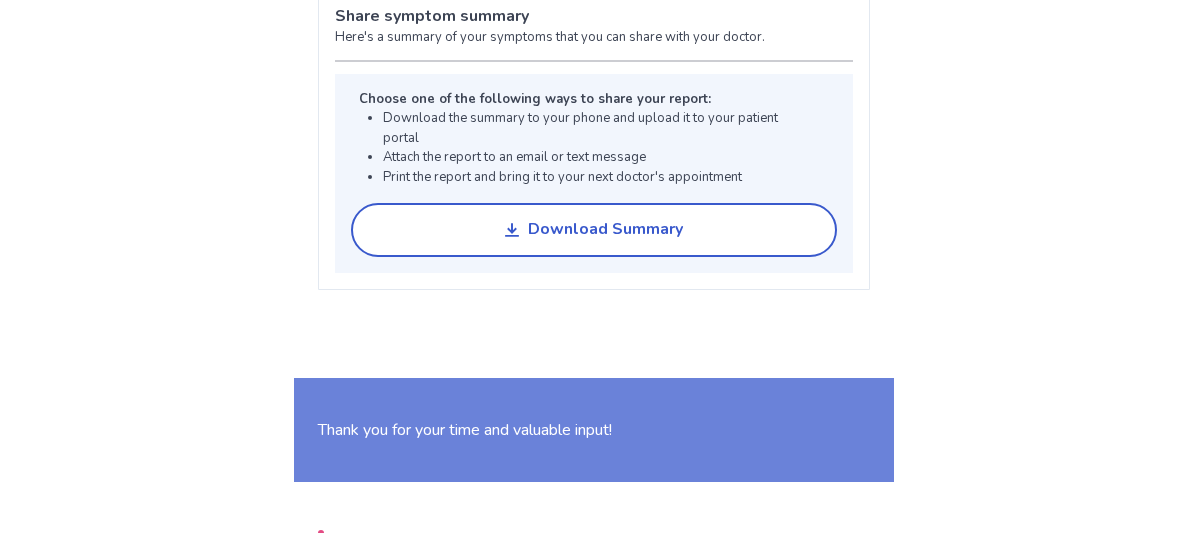 scroll, scrollTop: 1484, scrollLeft: 0, axis: vertical 